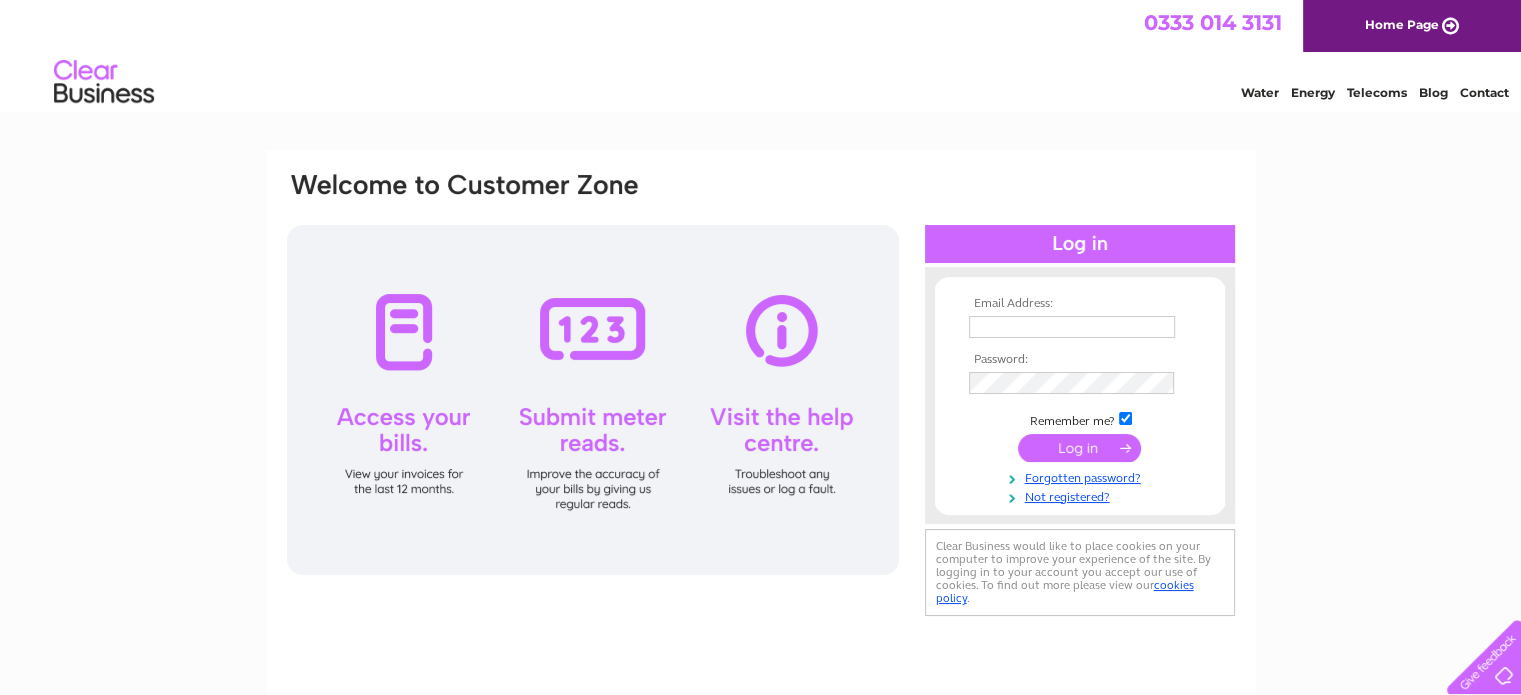 scroll, scrollTop: 0, scrollLeft: 0, axis: both 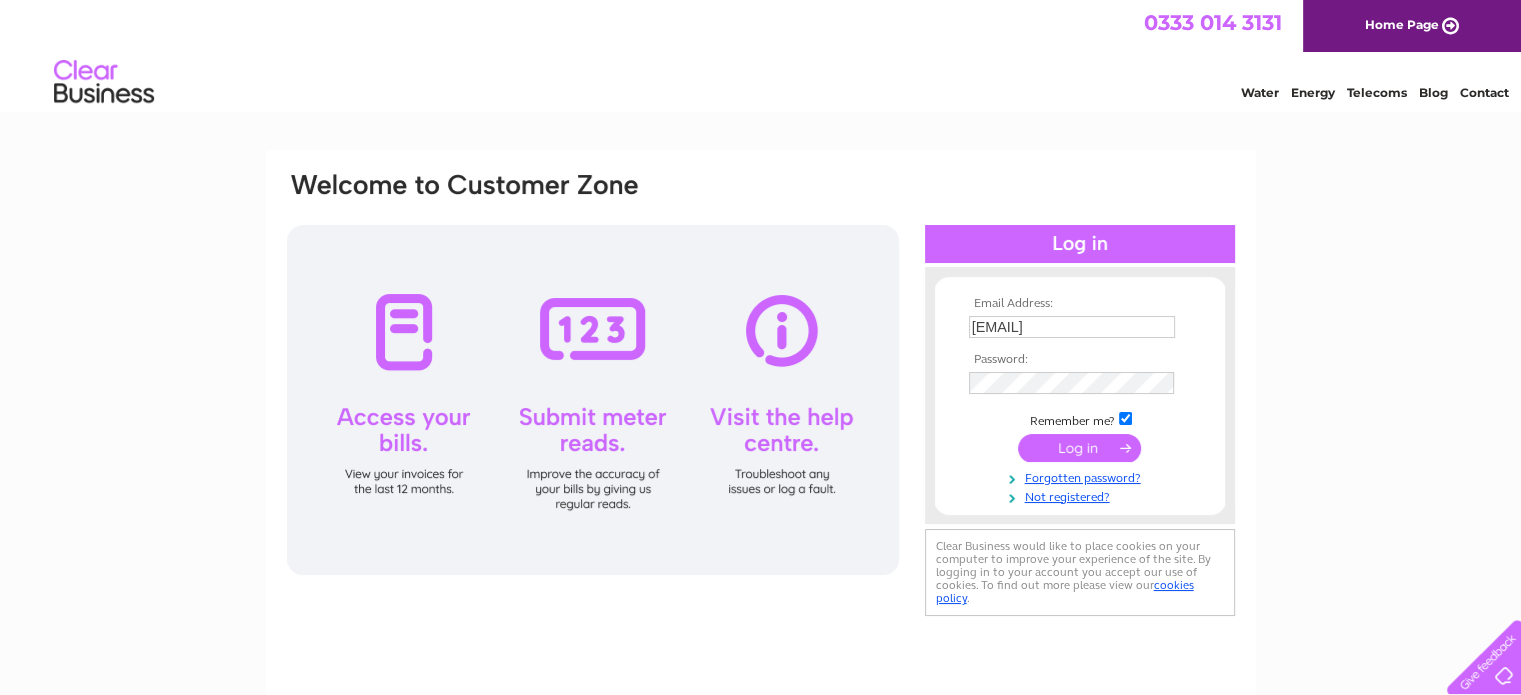 click at bounding box center [1079, 448] 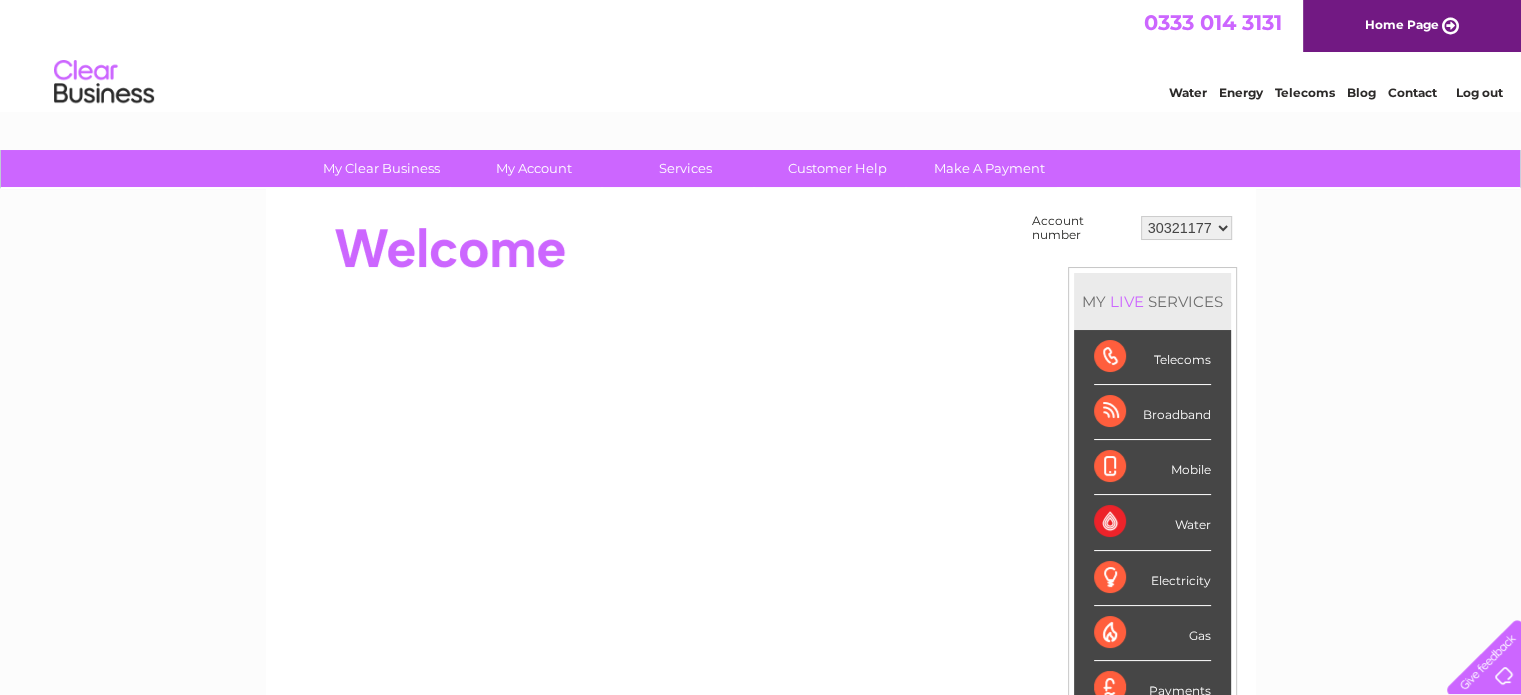 scroll, scrollTop: 0, scrollLeft: 0, axis: both 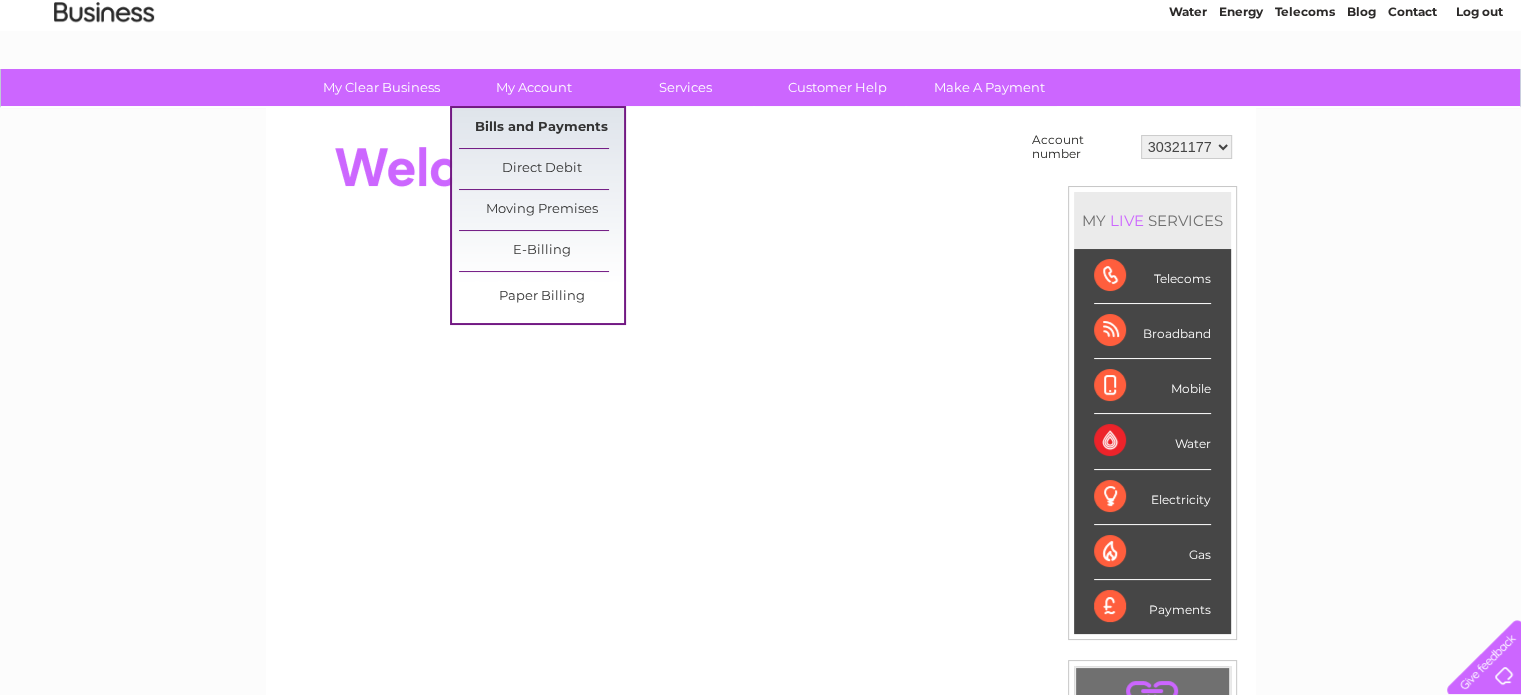 click on "Bills and Payments" at bounding box center [541, 128] 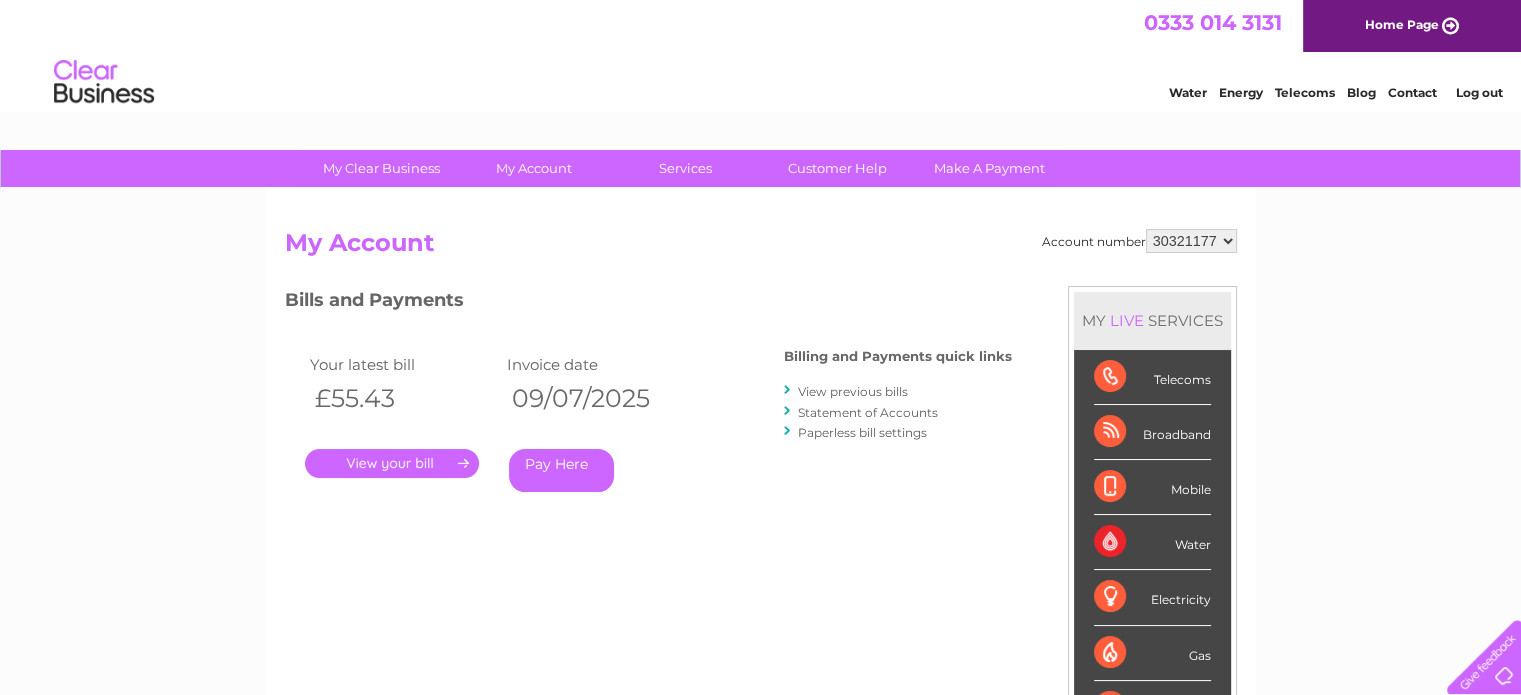 scroll, scrollTop: 0, scrollLeft: 0, axis: both 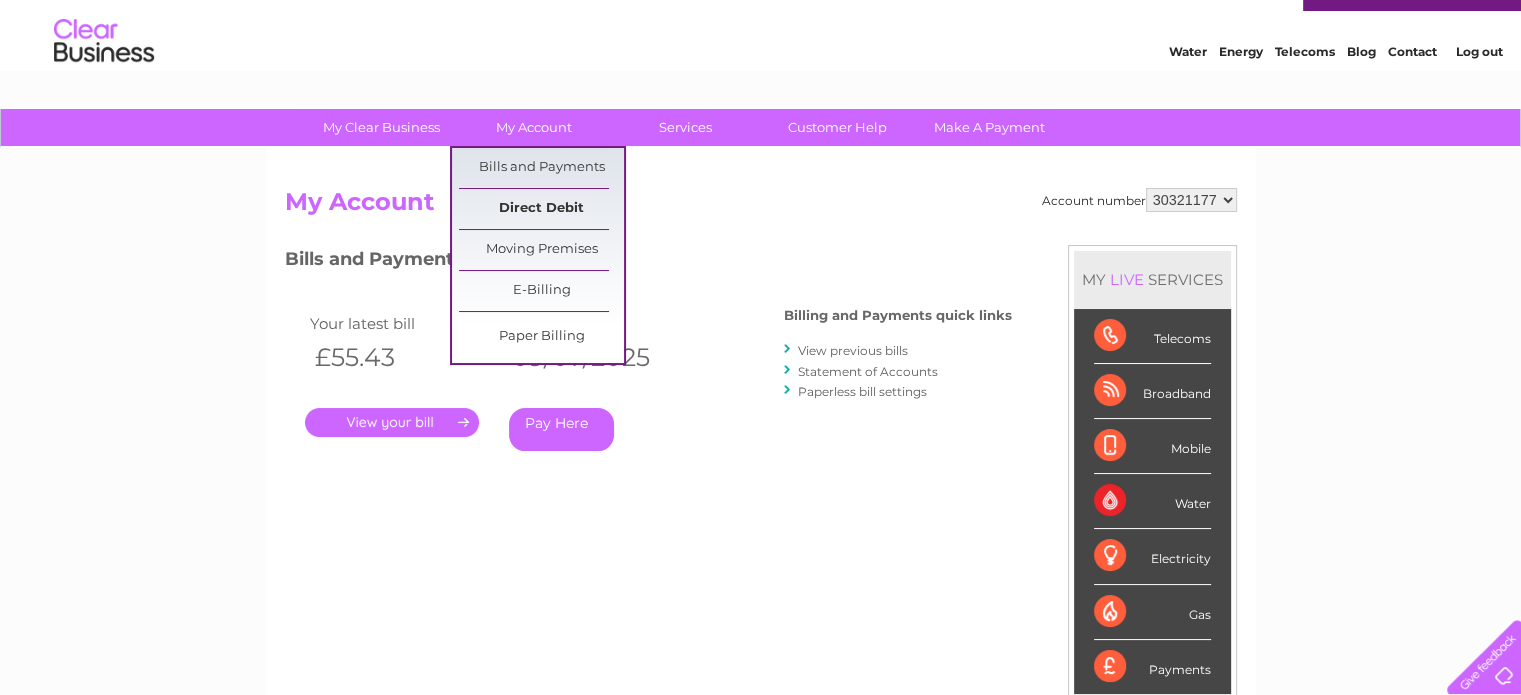 click on "Direct Debit" at bounding box center (541, 209) 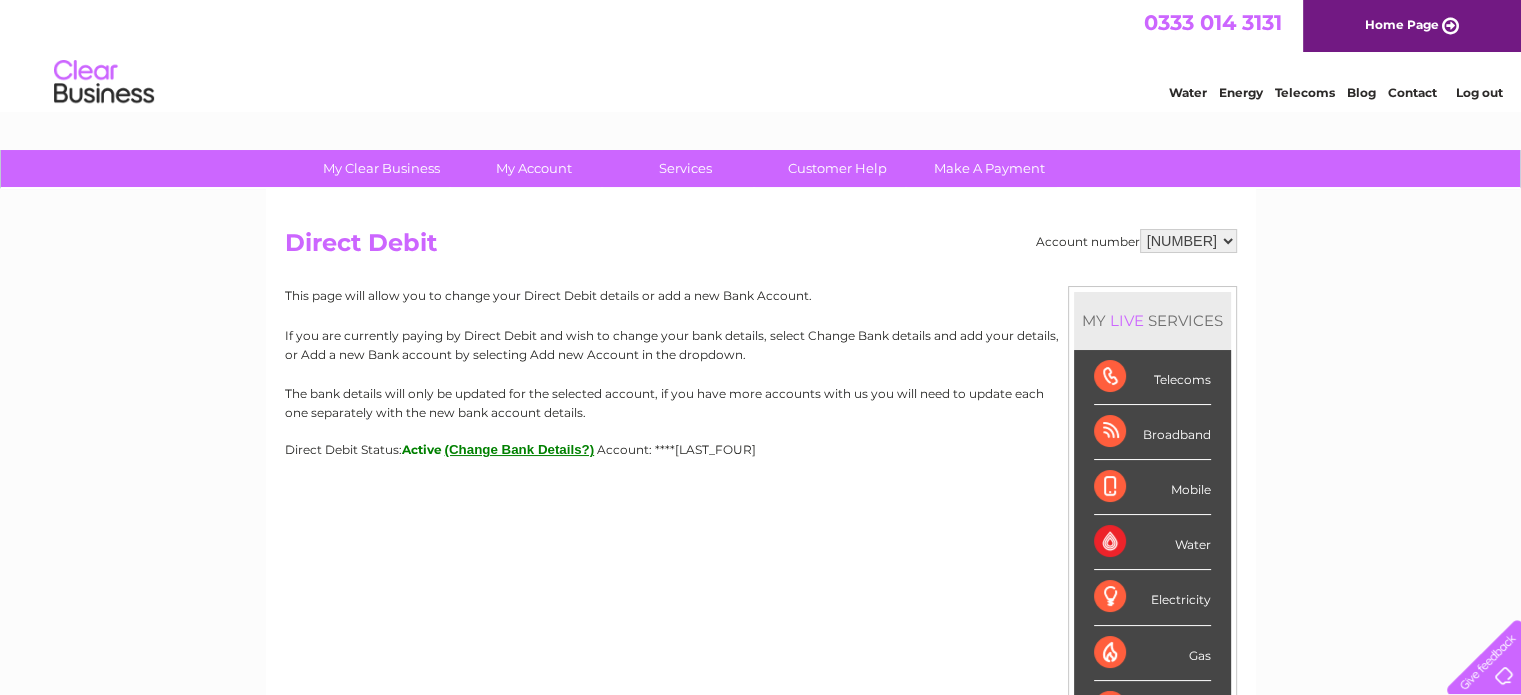 scroll, scrollTop: 0, scrollLeft: 0, axis: both 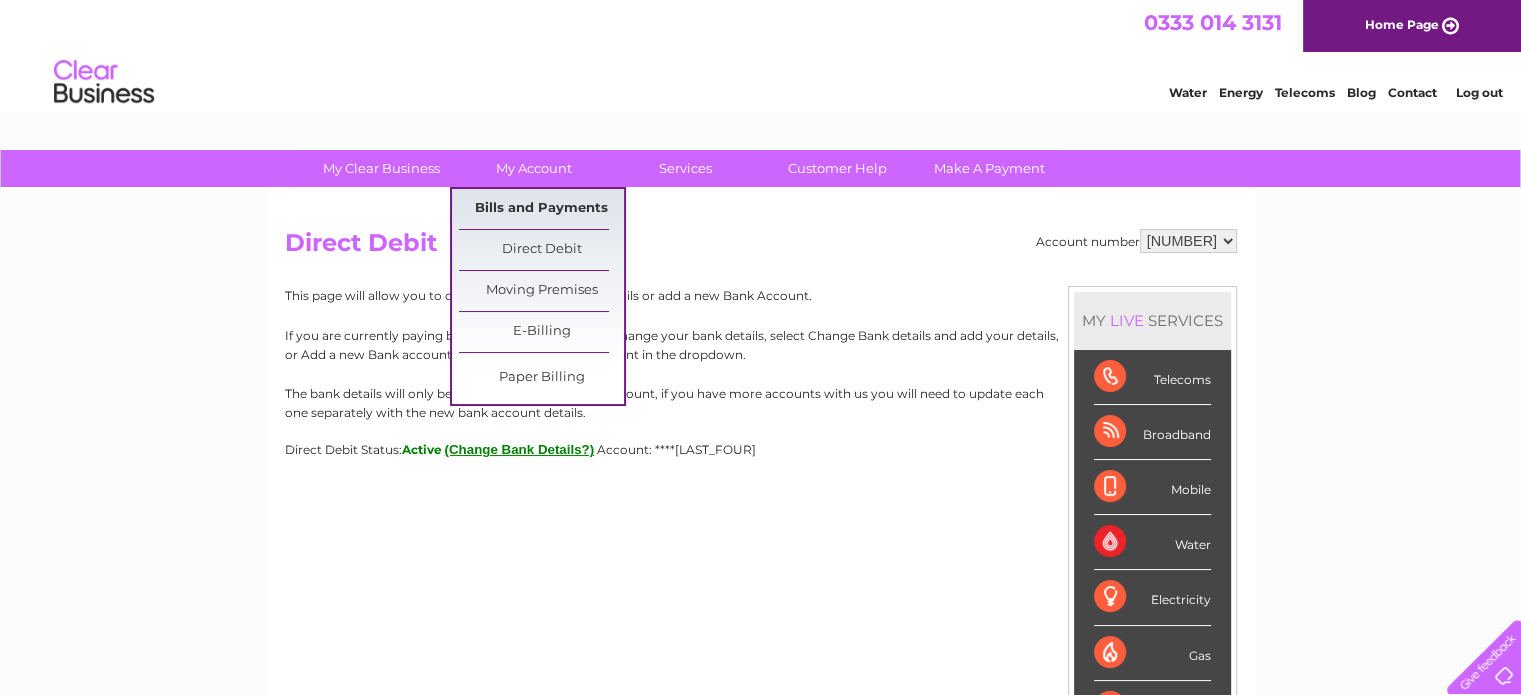 click on "Bills and Payments" at bounding box center (541, 209) 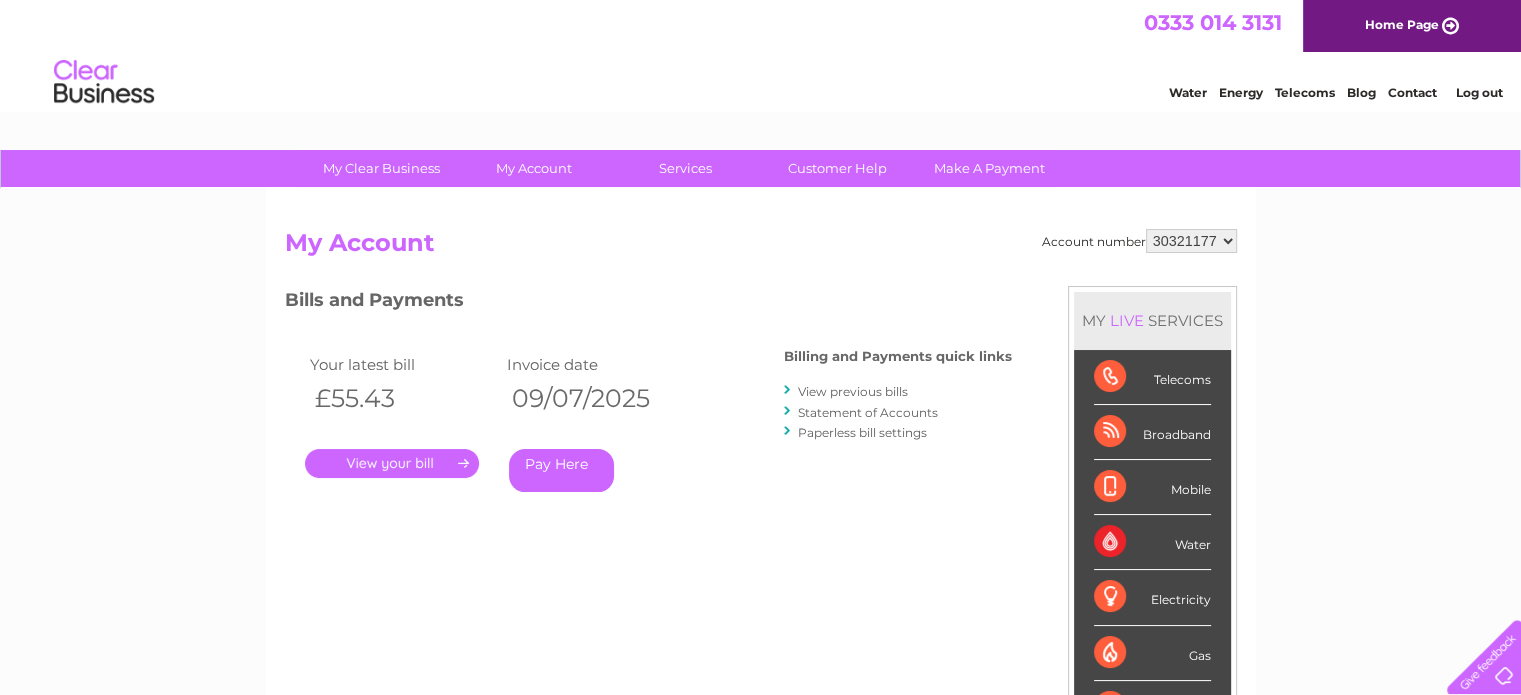 scroll, scrollTop: 0, scrollLeft: 0, axis: both 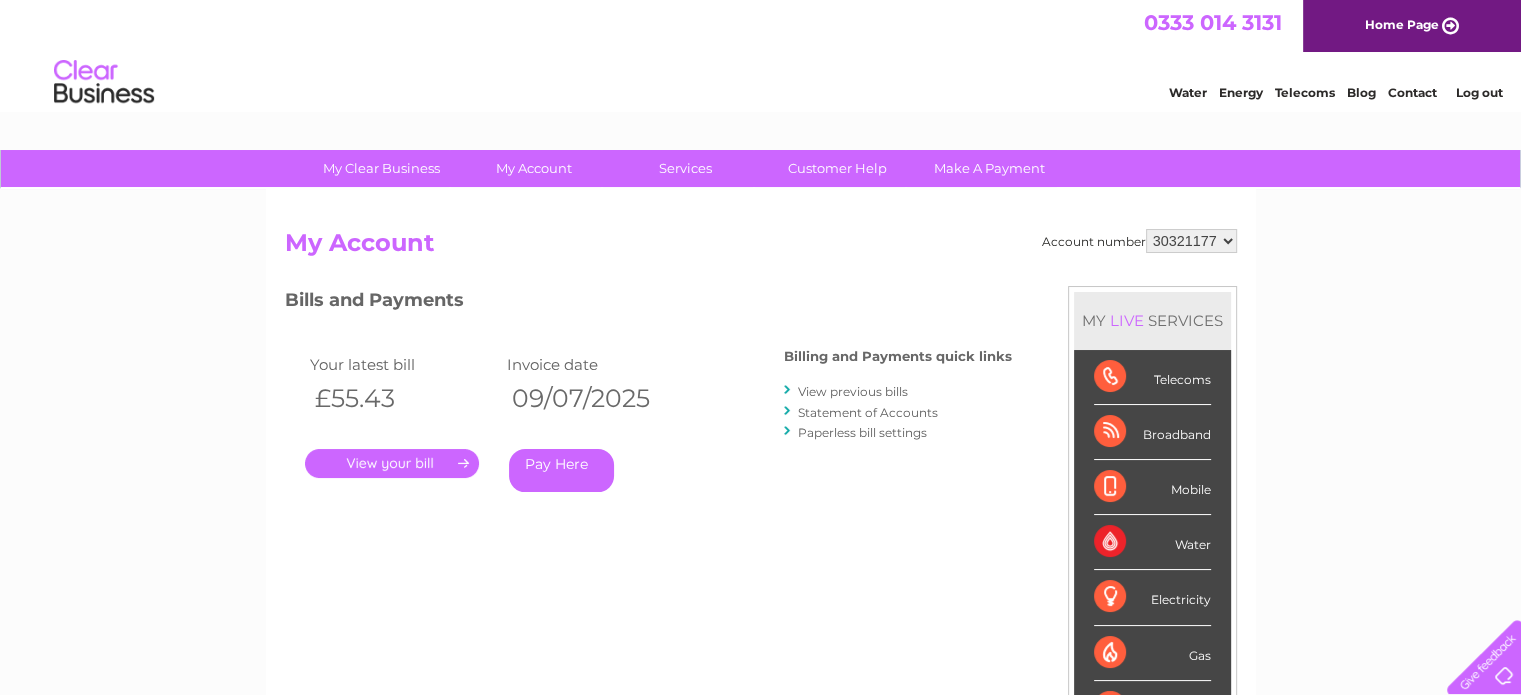click on "30321177
30321200" at bounding box center (1191, 241) 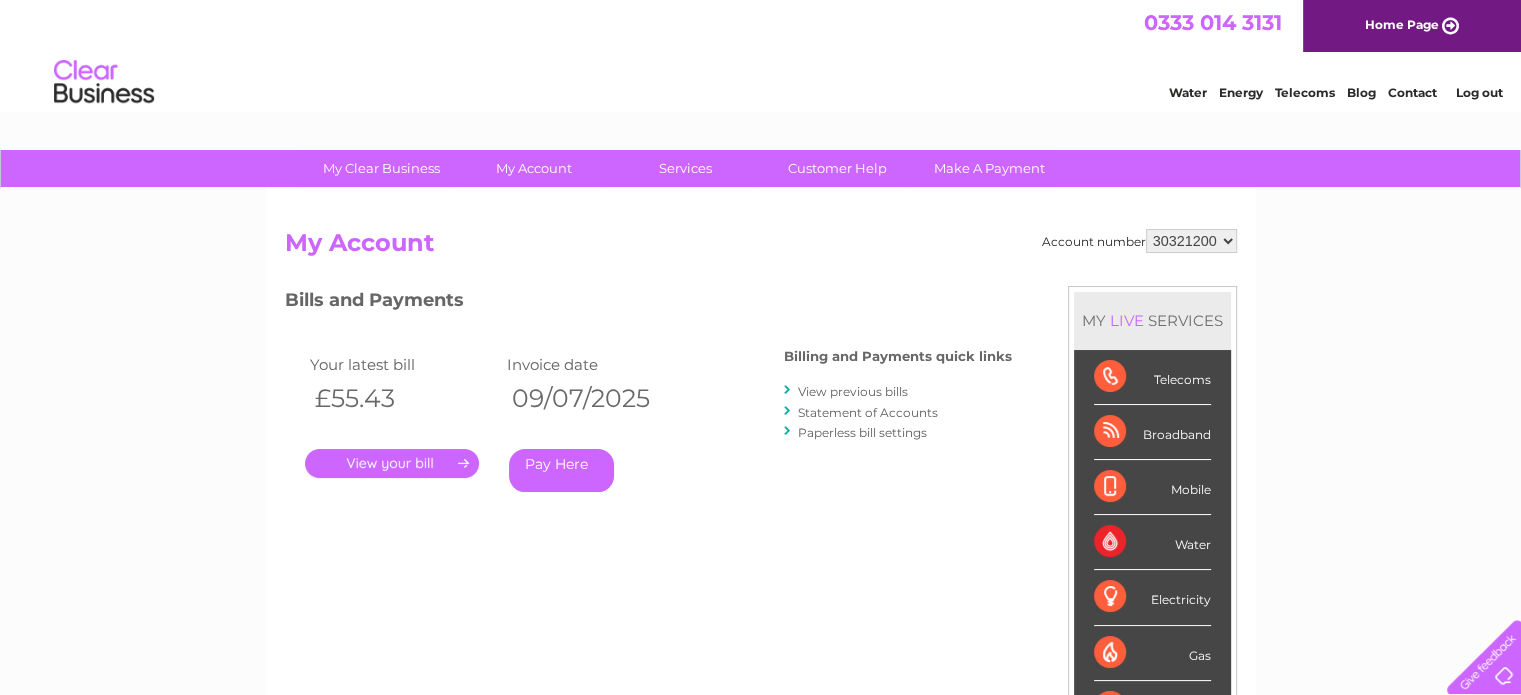 click on "30321177
30321200" at bounding box center [1191, 241] 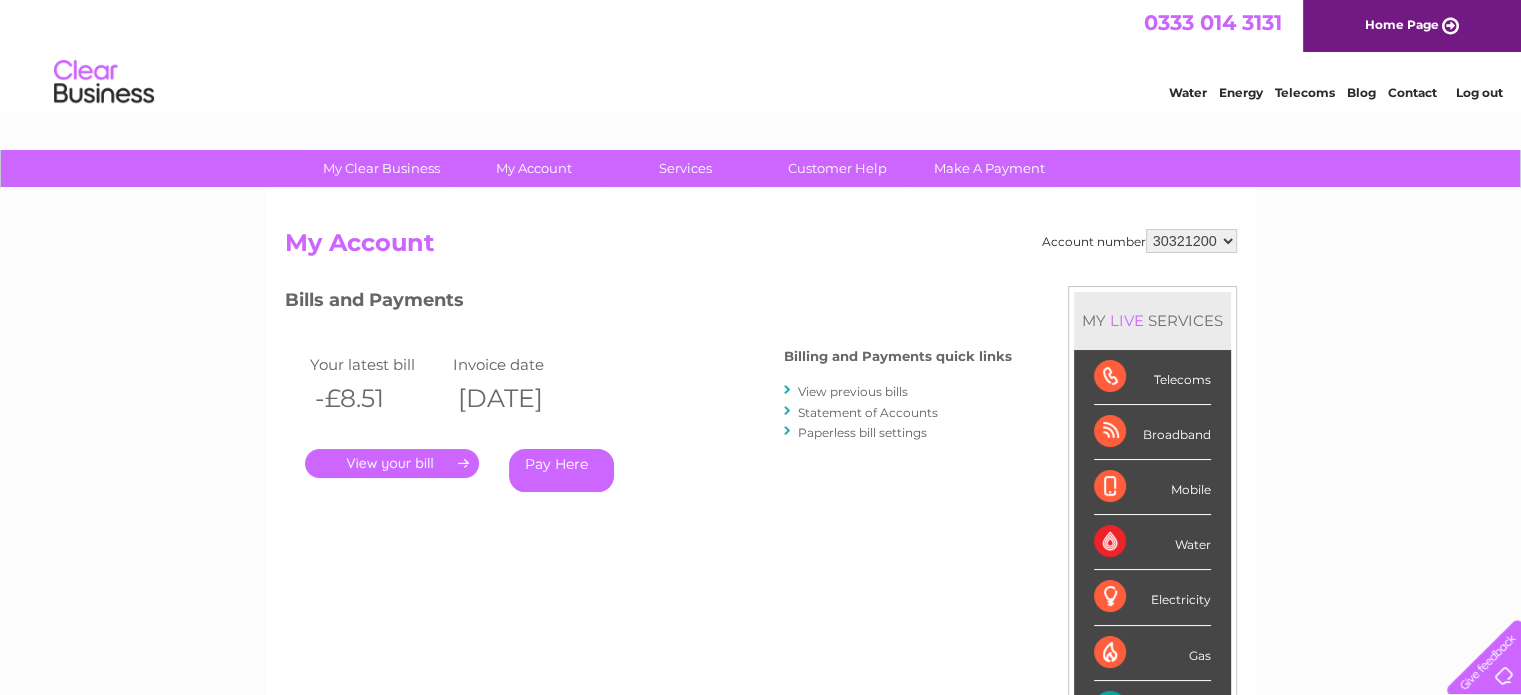 scroll, scrollTop: 0, scrollLeft: 0, axis: both 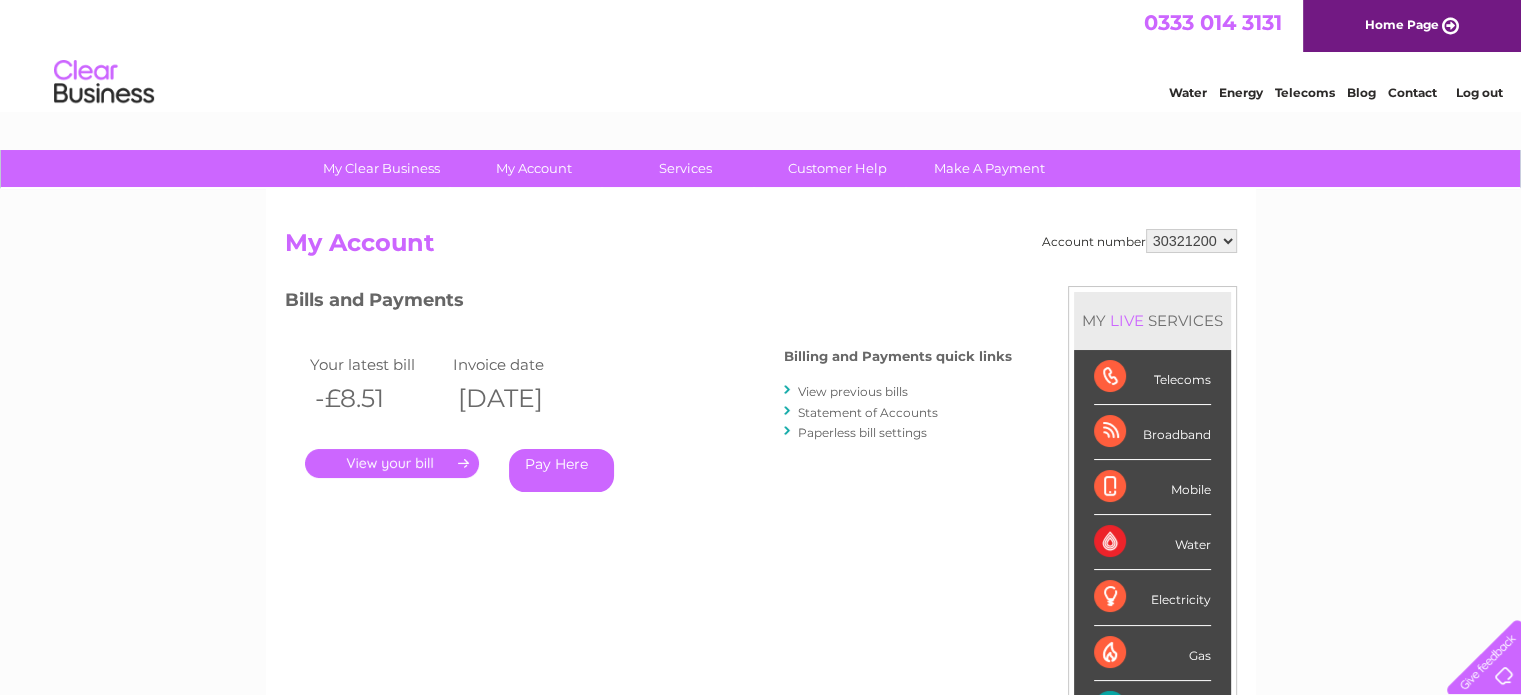 click on "30321177
30321200" at bounding box center (1191, 241) 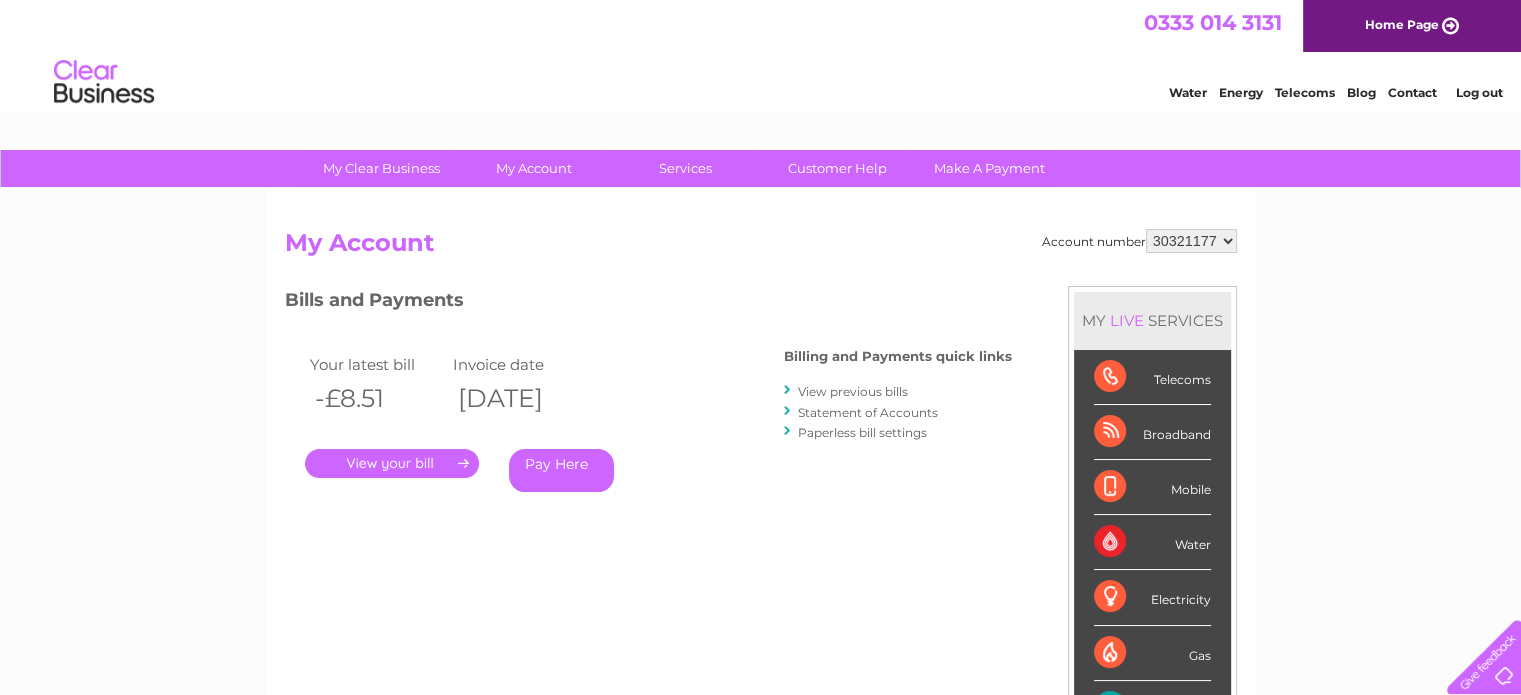 click on "30321177
30321200" at bounding box center (1191, 241) 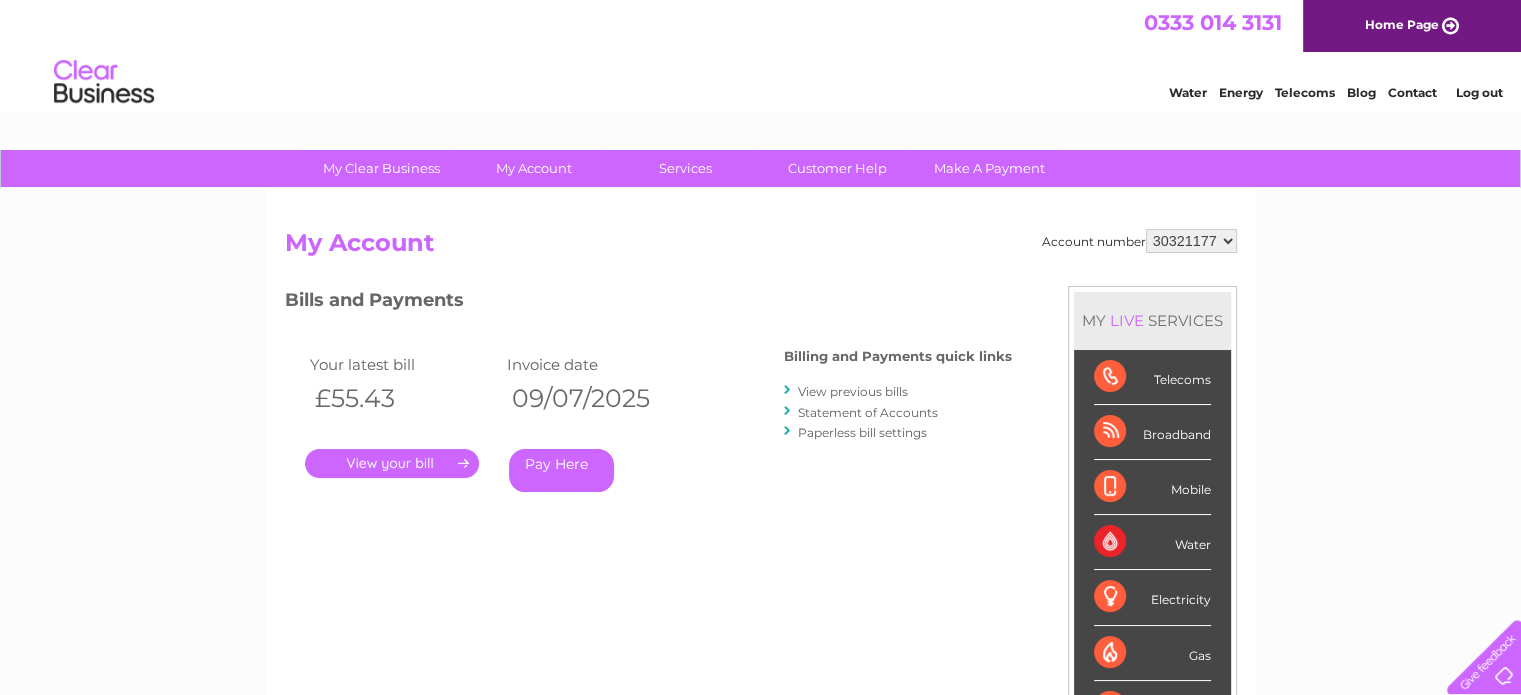 scroll, scrollTop: 0, scrollLeft: 0, axis: both 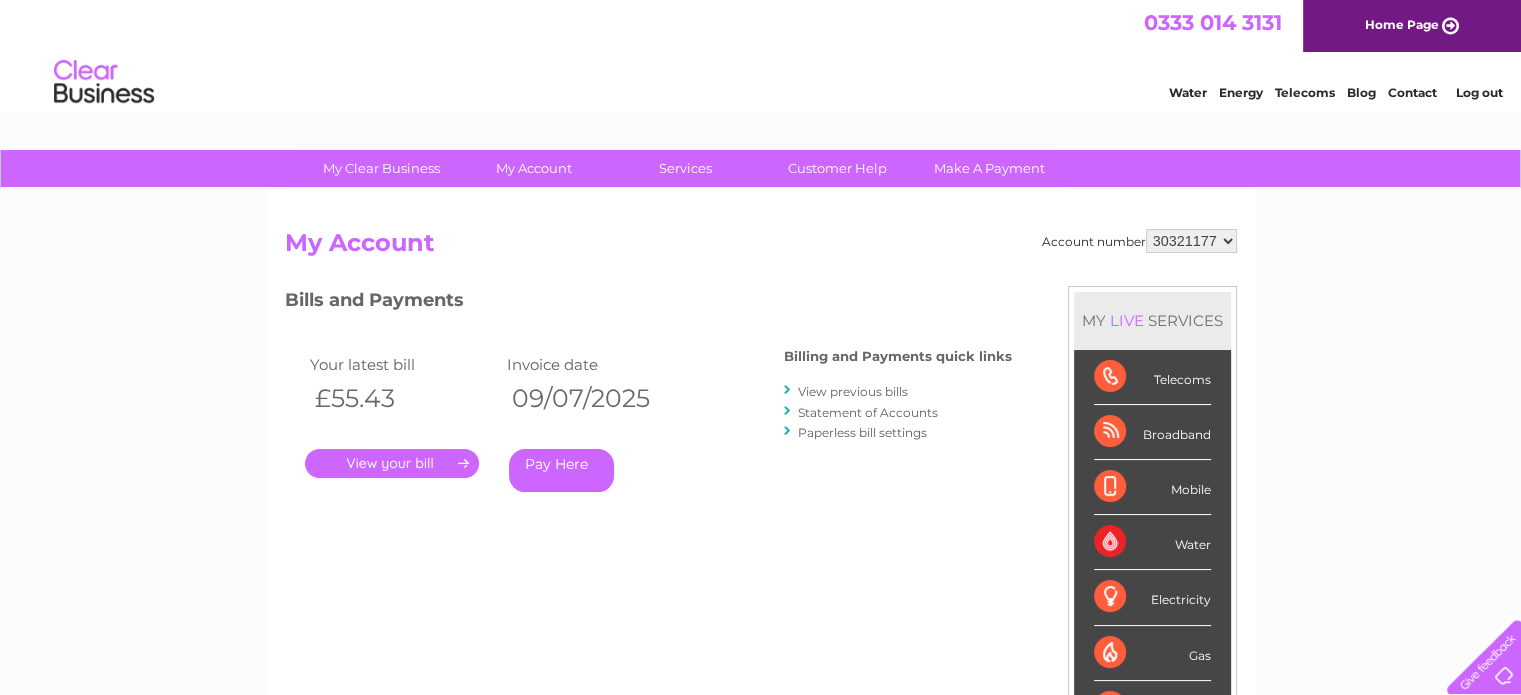 click on "." at bounding box center (392, 463) 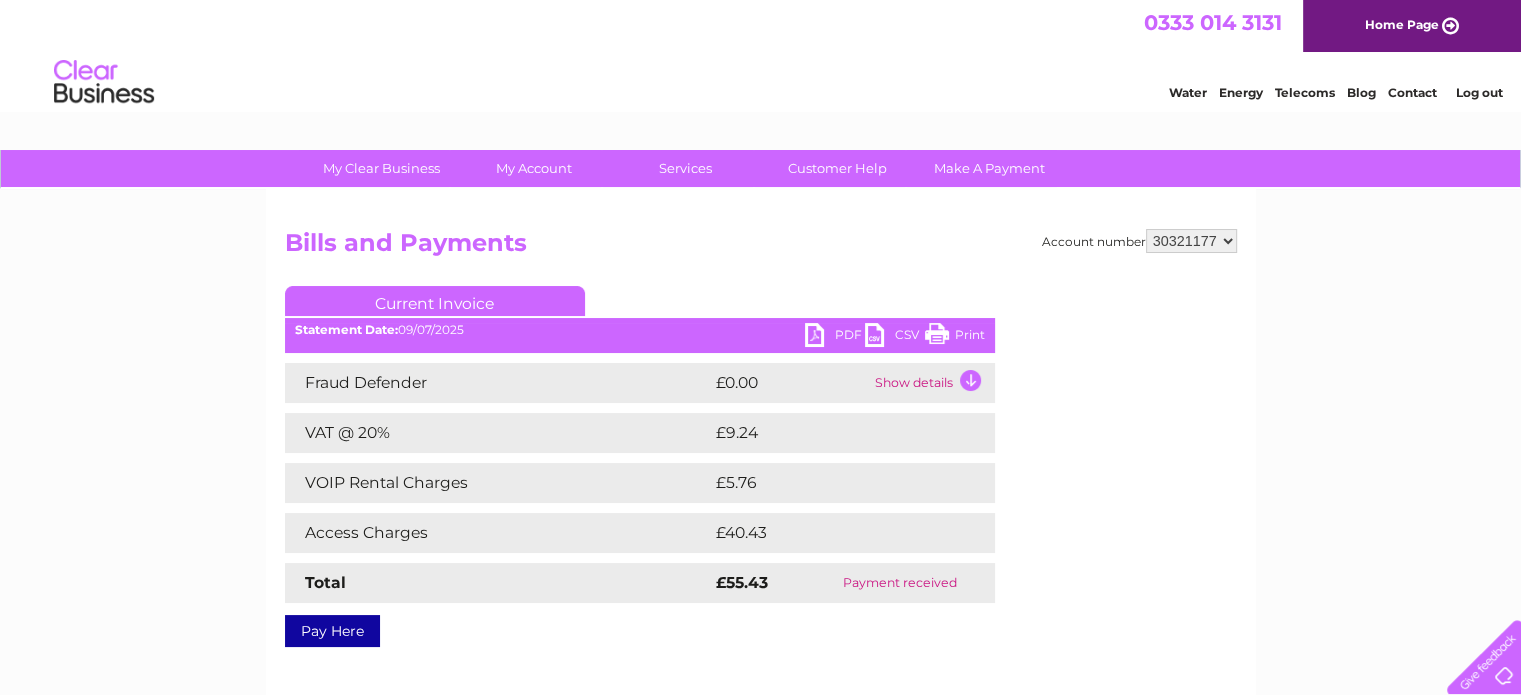 scroll, scrollTop: 0, scrollLeft: 0, axis: both 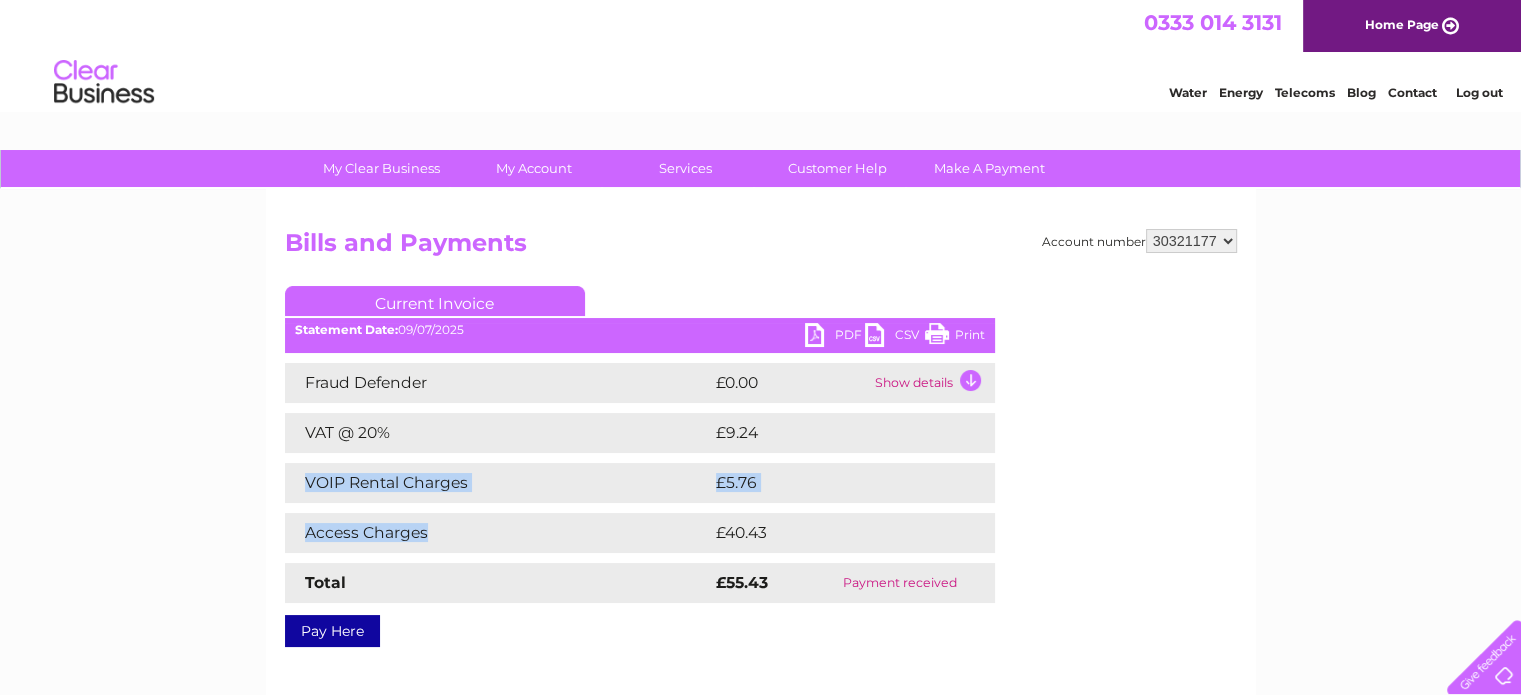 drag, startPoint x: 0, startPoint y: 0, endPoint x: 688, endPoint y: 513, distance: 858.20337 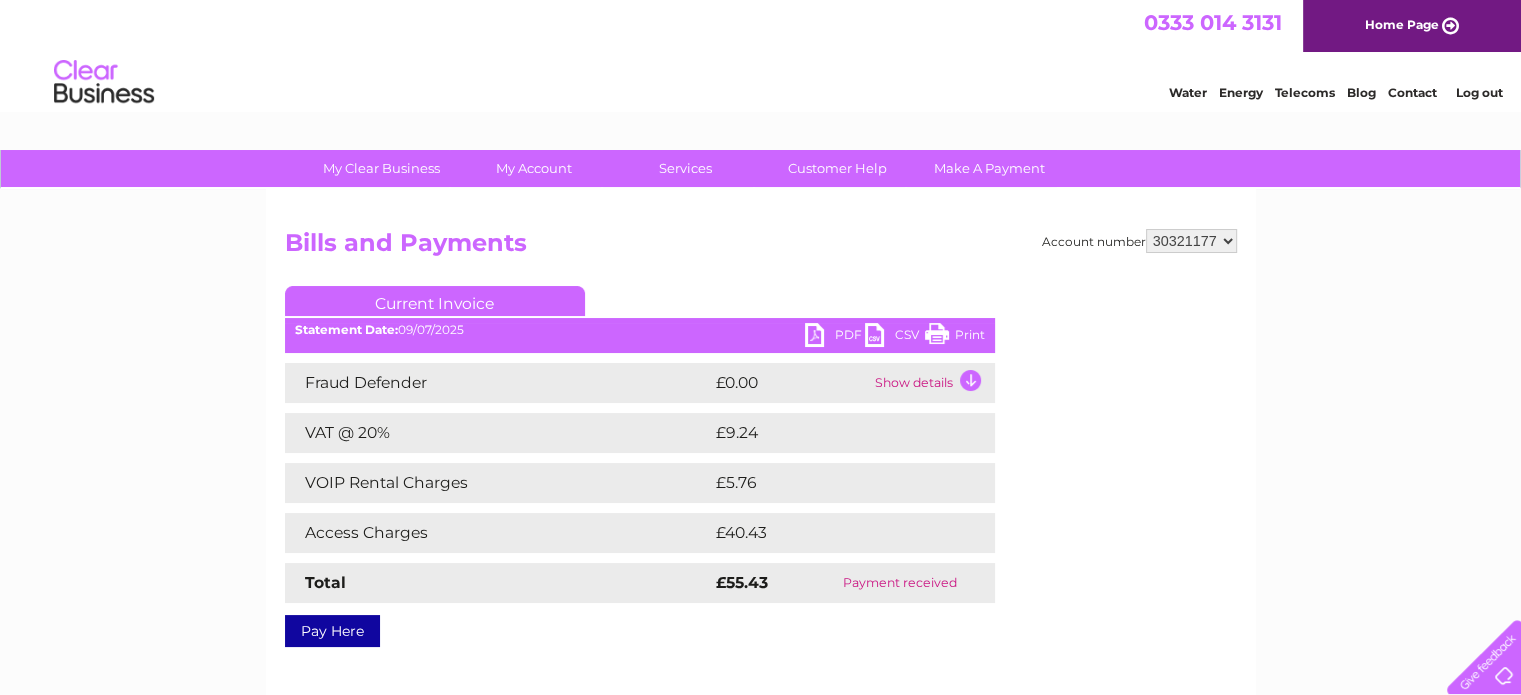 click on "Account number    30321177
30321200
Bills and Payments
Current Invoice
PDF
CSV
Print" at bounding box center (761, 434) 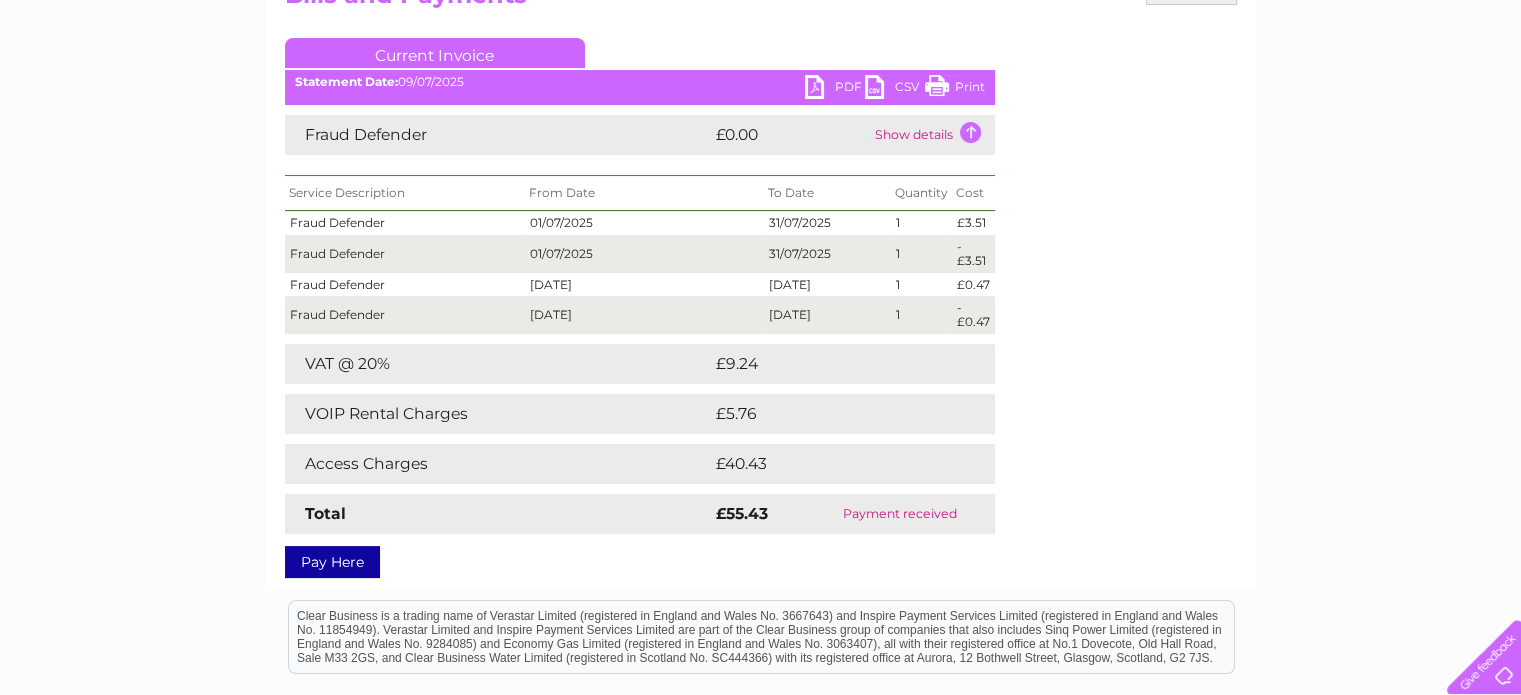 scroll, scrollTop: 231, scrollLeft: 0, axis: vertical 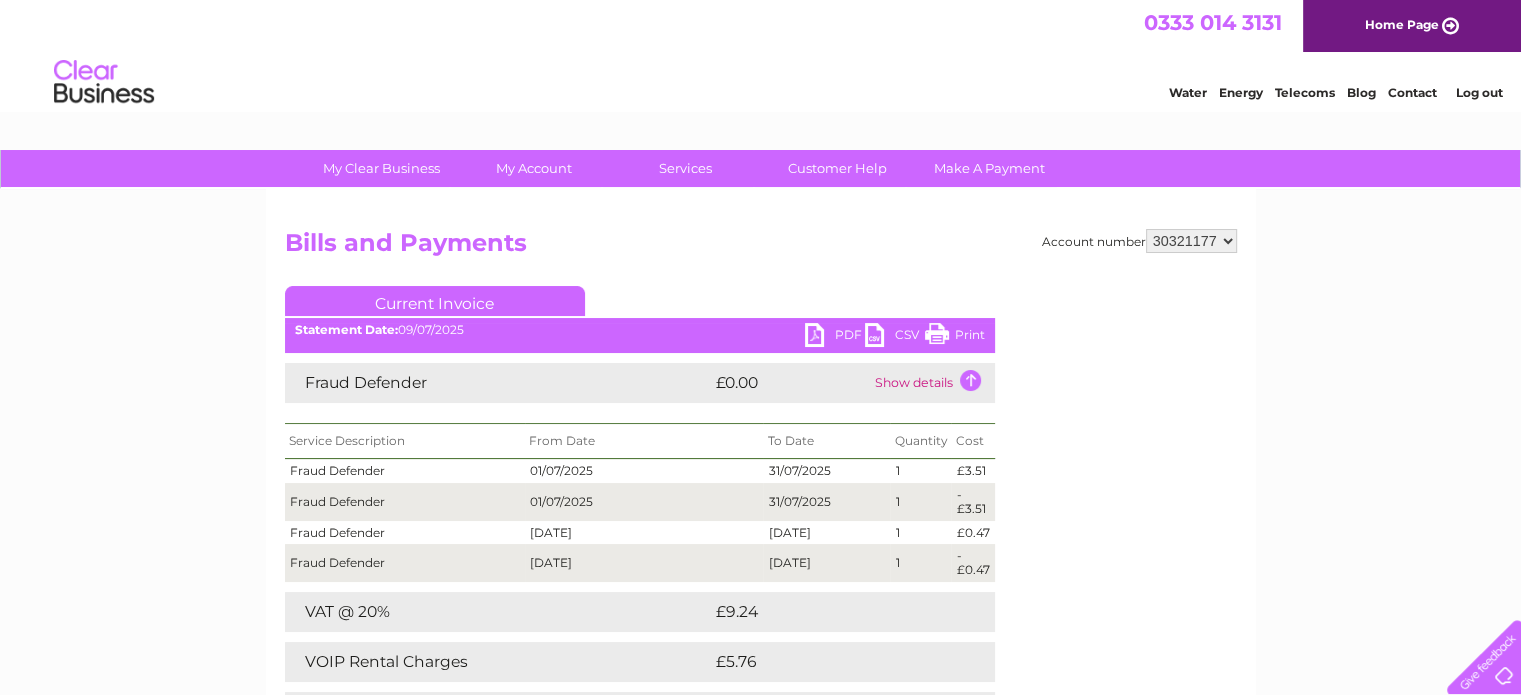 click on "30321177
30321200" at bounding box center (1191, 241) 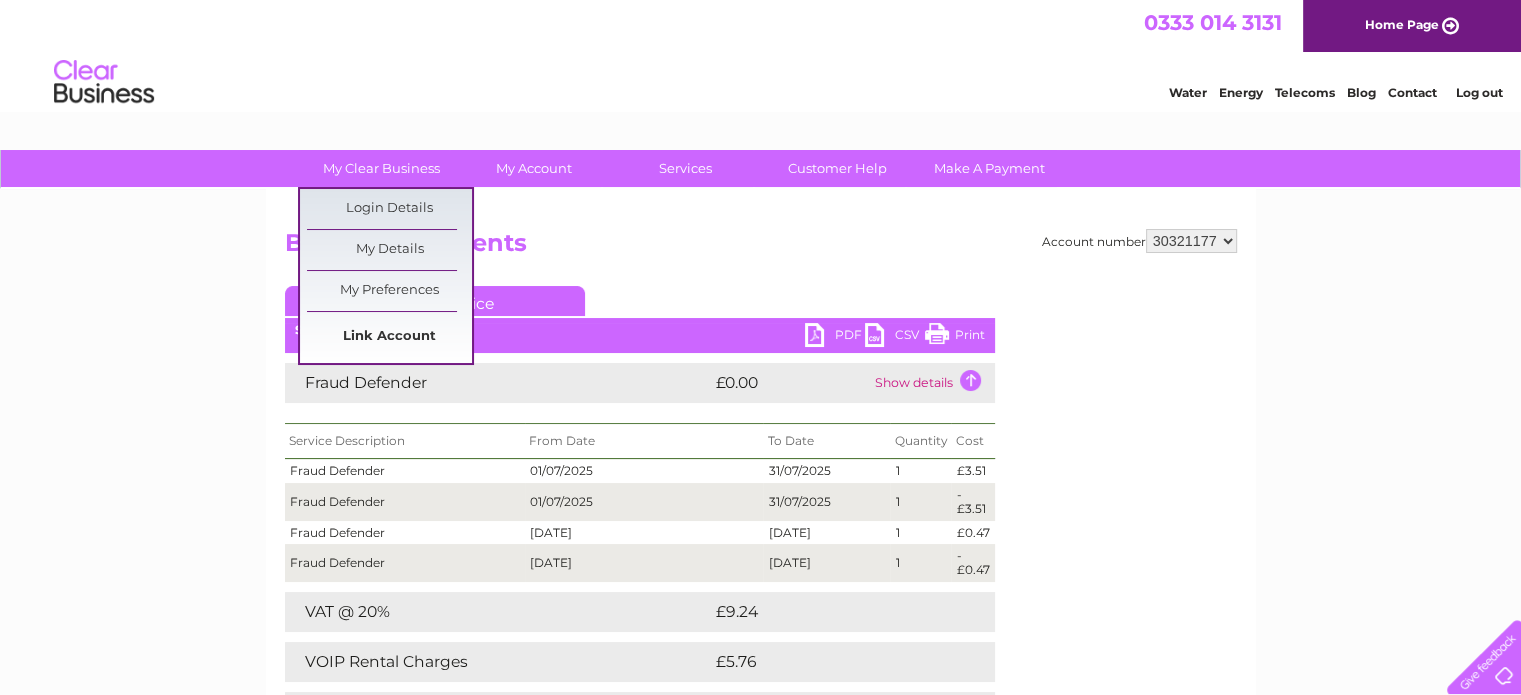 click on "Link Account" at bounding box center [389, 337] 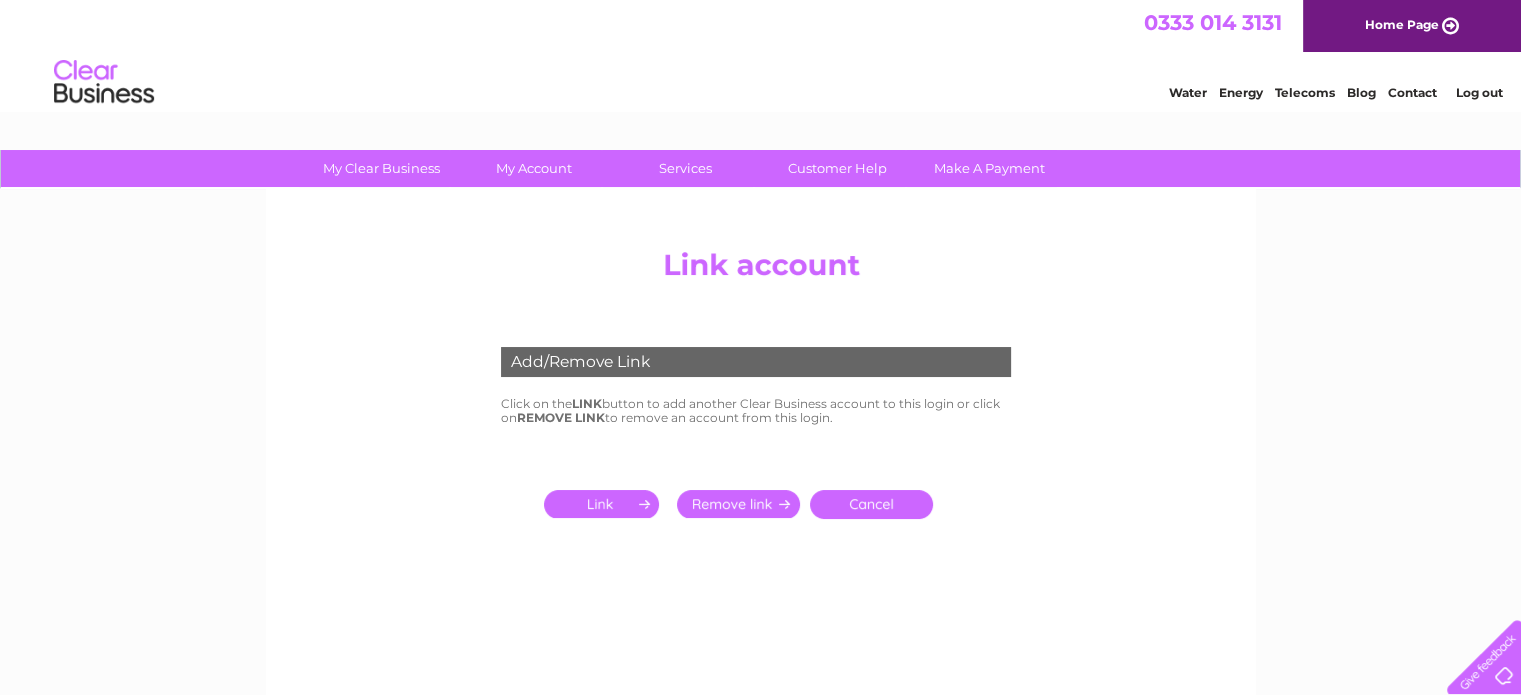 scroll, scrollTop: 0, scrollLeft: 0, axis: both 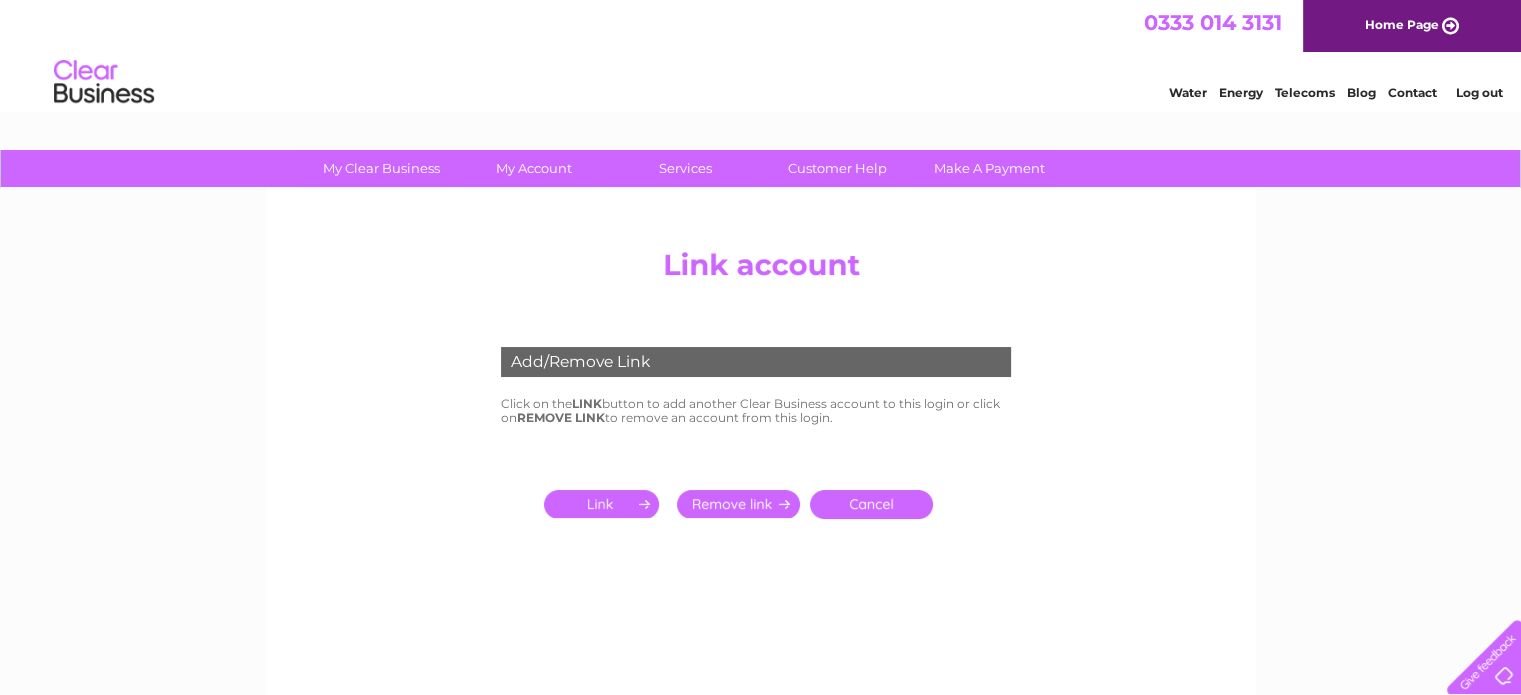 click at bounding box center [605, 504] 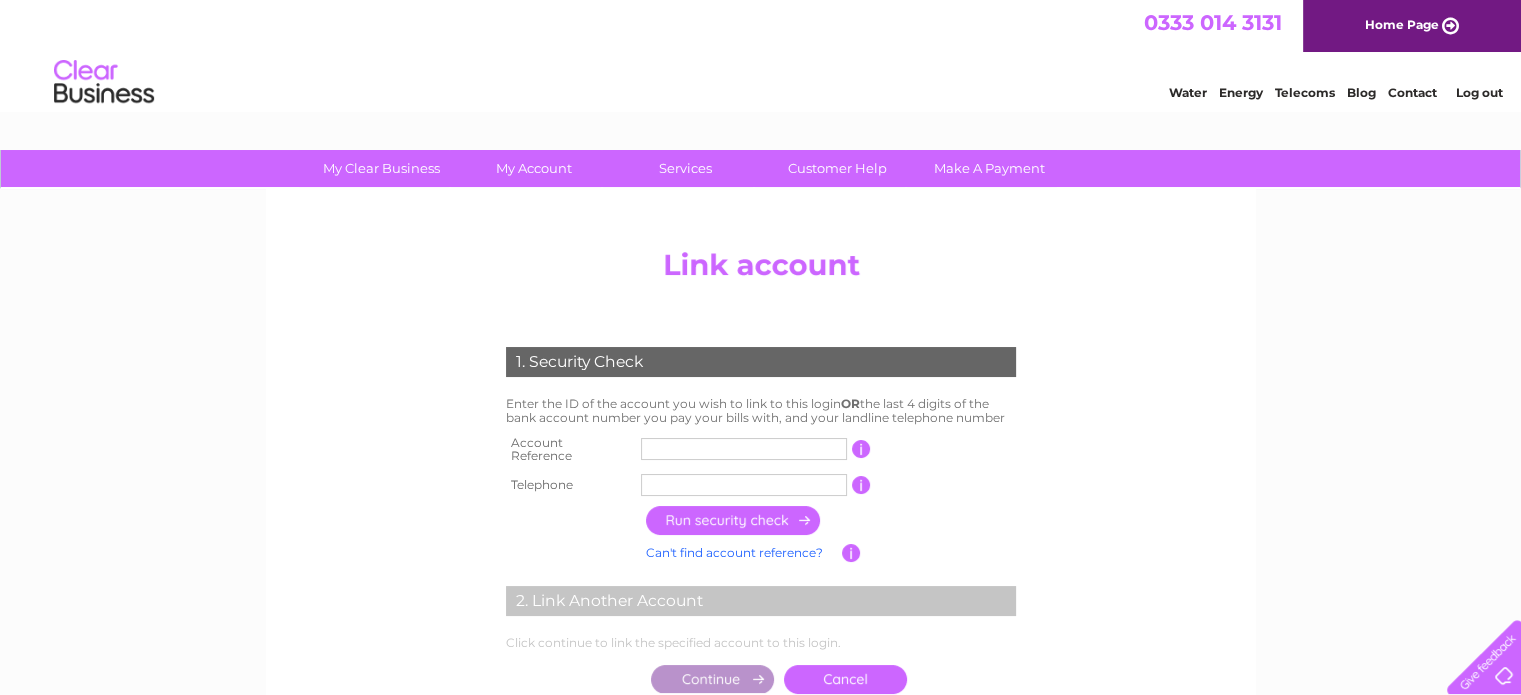 click at bounding box center [744, 449] 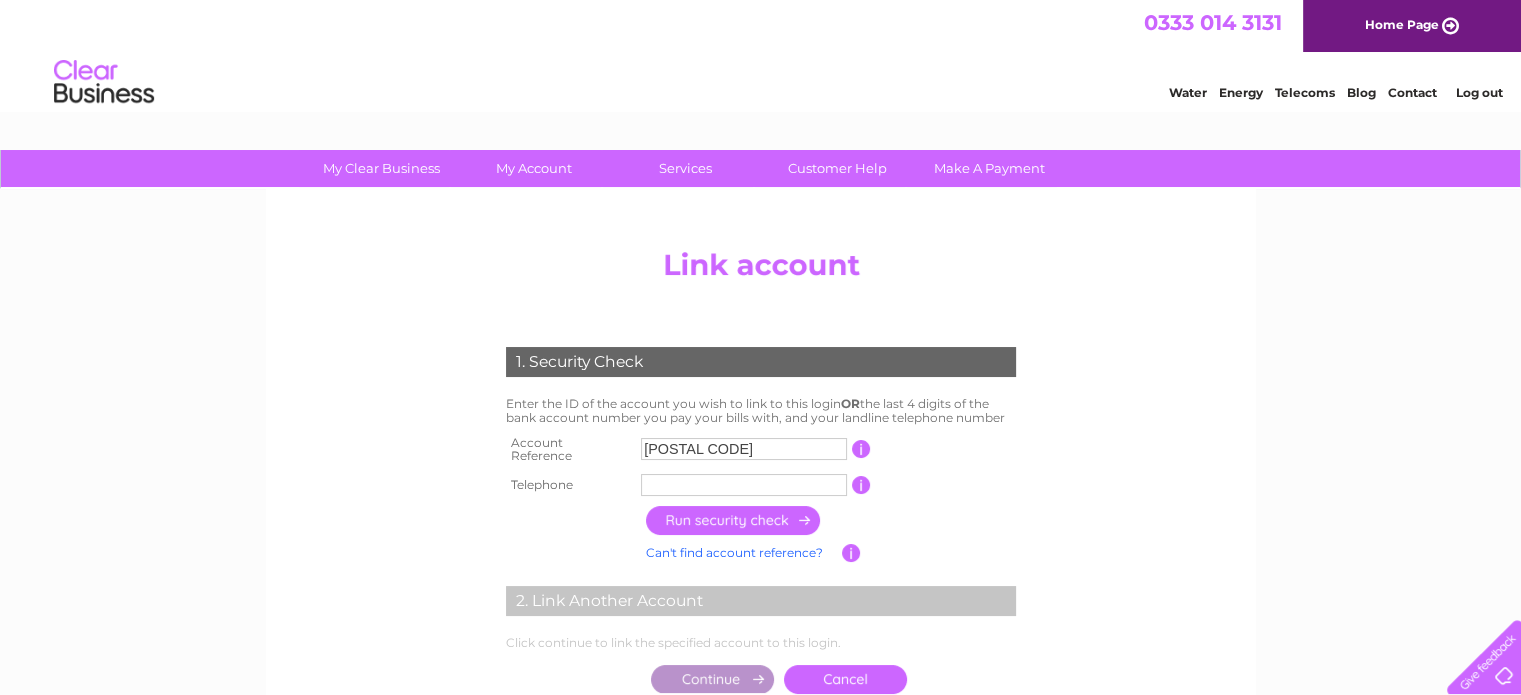 type on "[PHONE]" 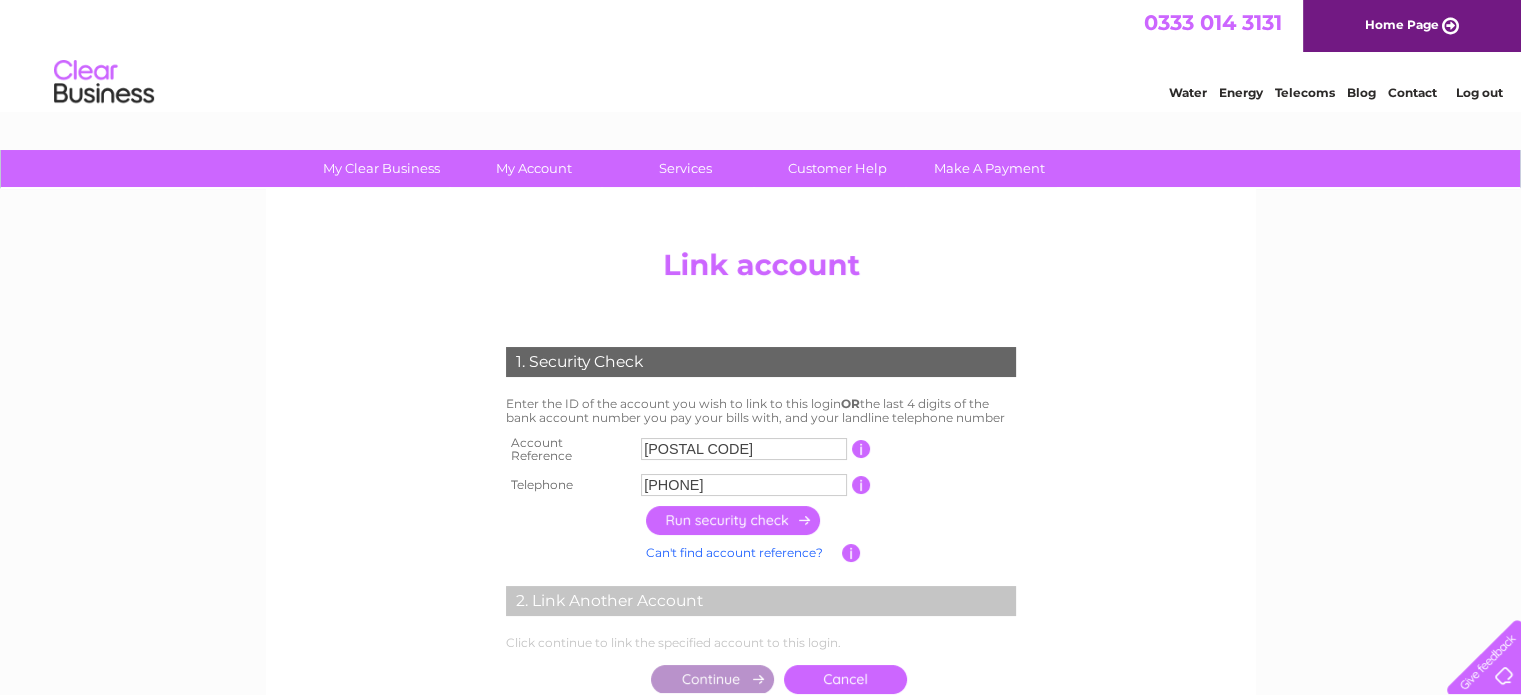 type on "07872620342" 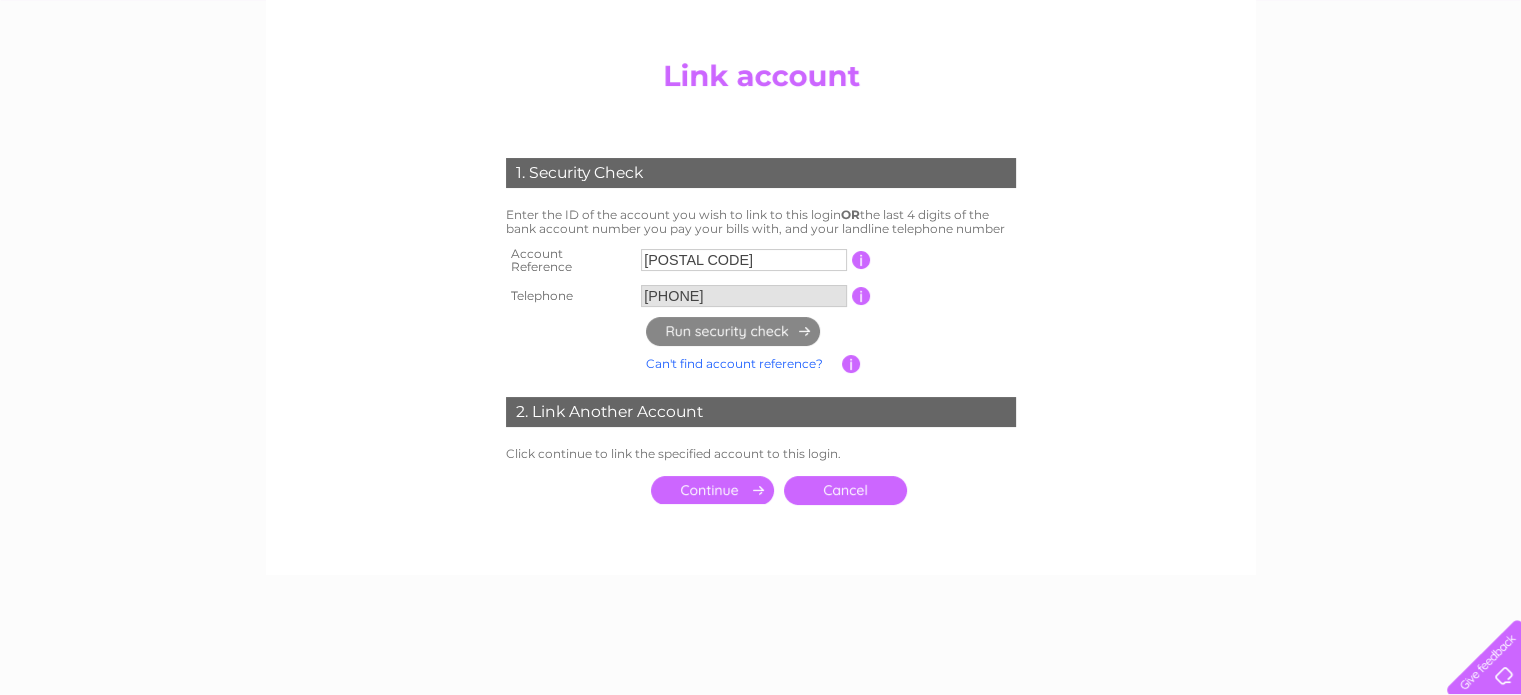 scroll, scrollTop: 193, scrollLeft: 0, axis: vertical 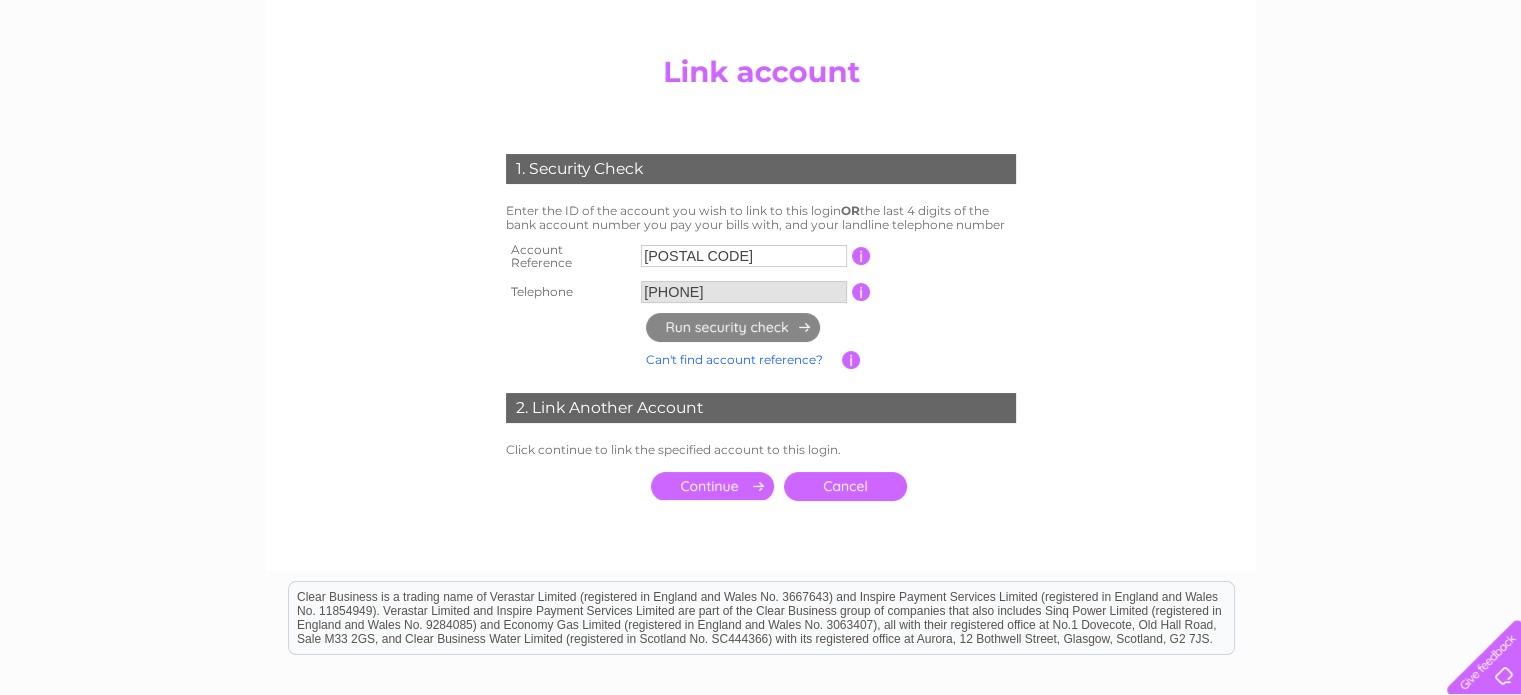 click at bounding box center [712, 486] 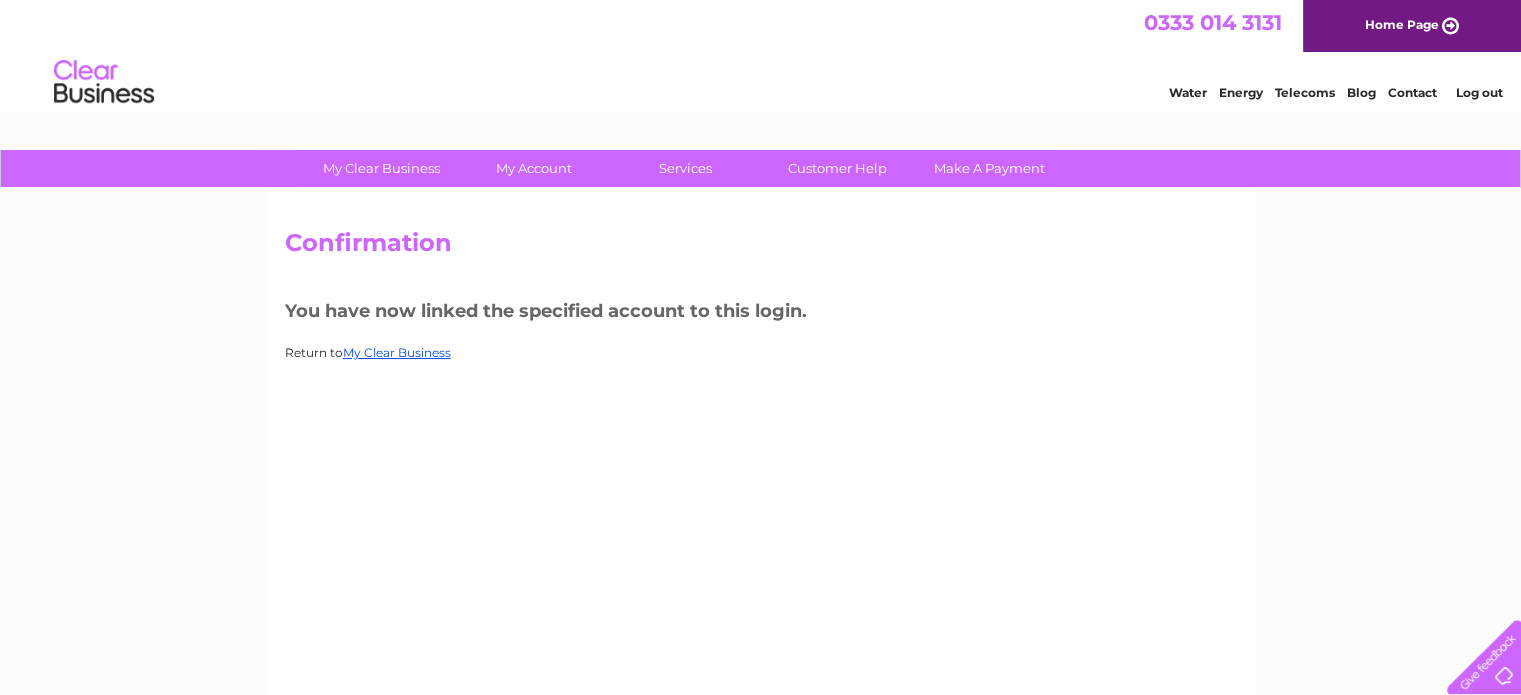 scroll, scrollTop: 0, scrollLeft: 0, axis: both 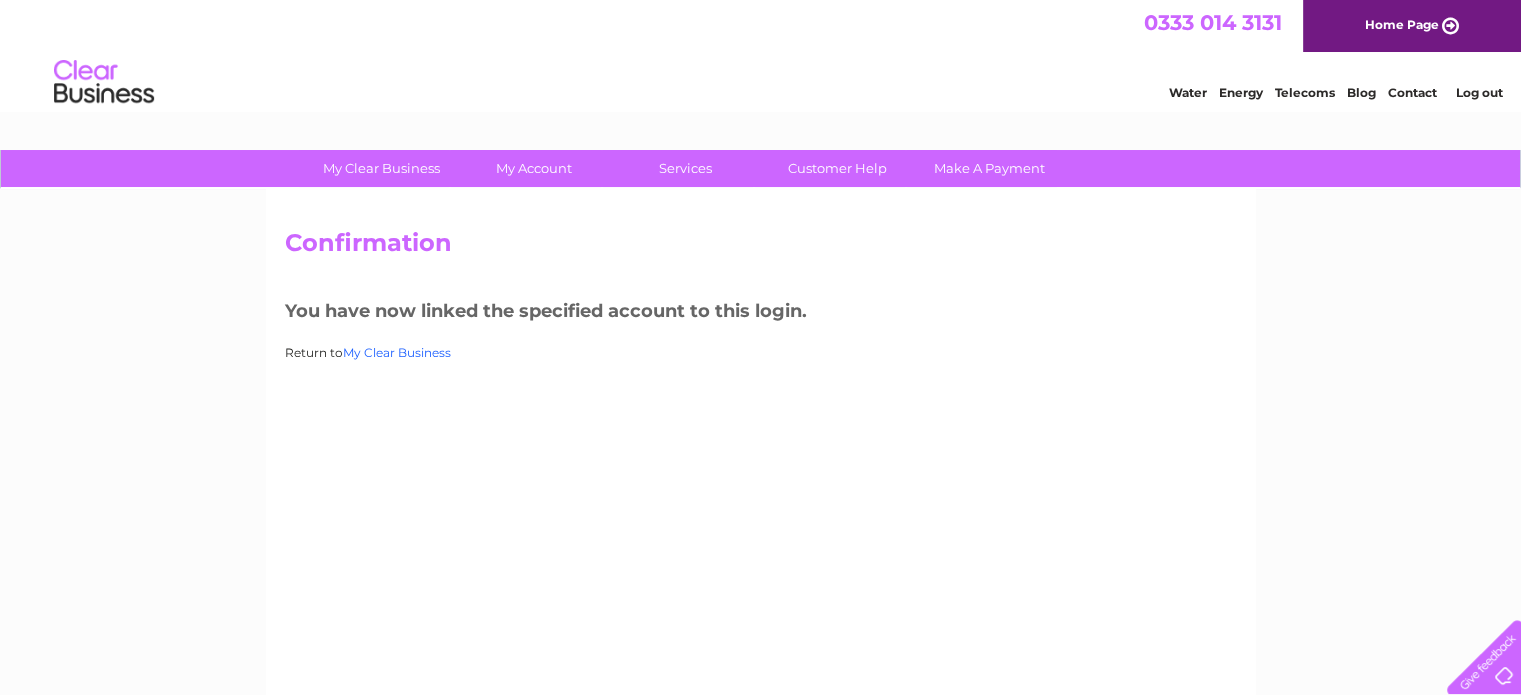 click on "My Clear Business" at bounding box center [397, 352] 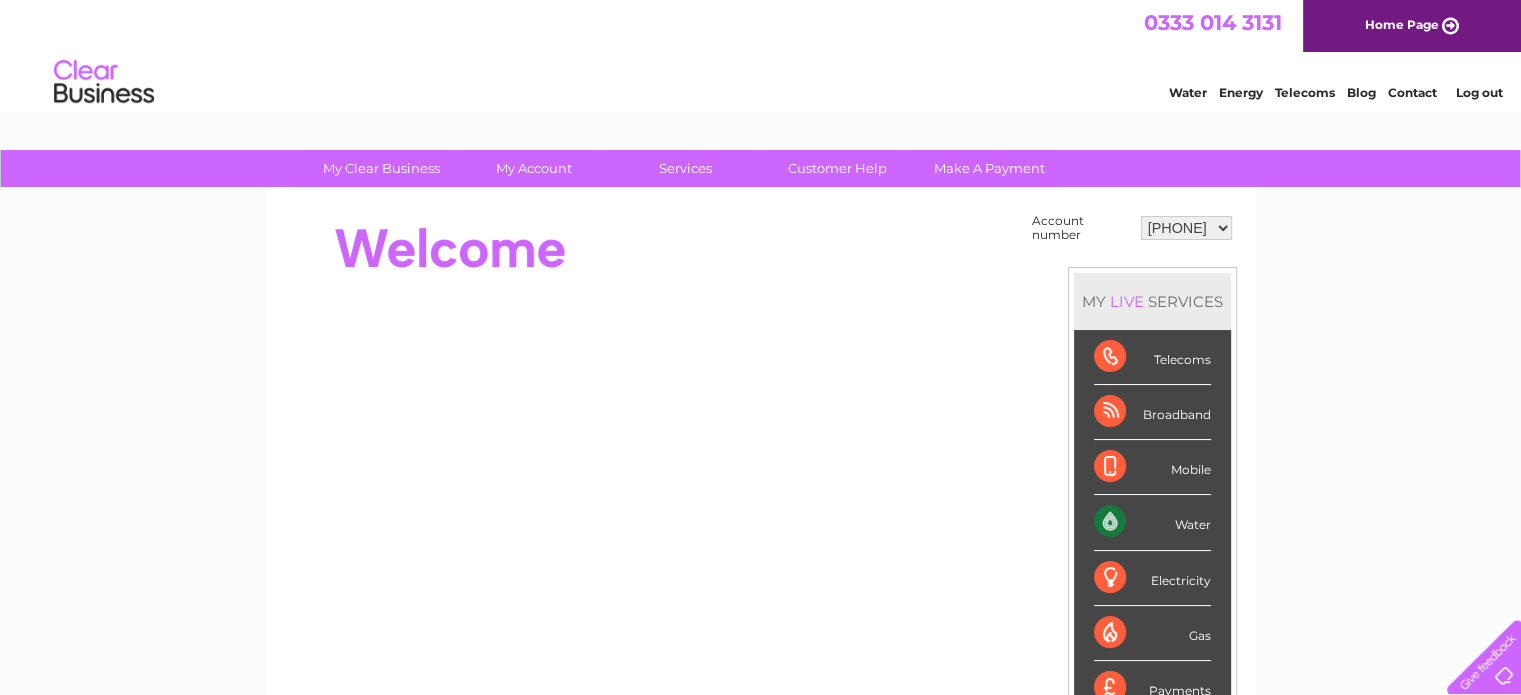 scroll, scrollTop: 0, scrollLeft: 0, axis: both 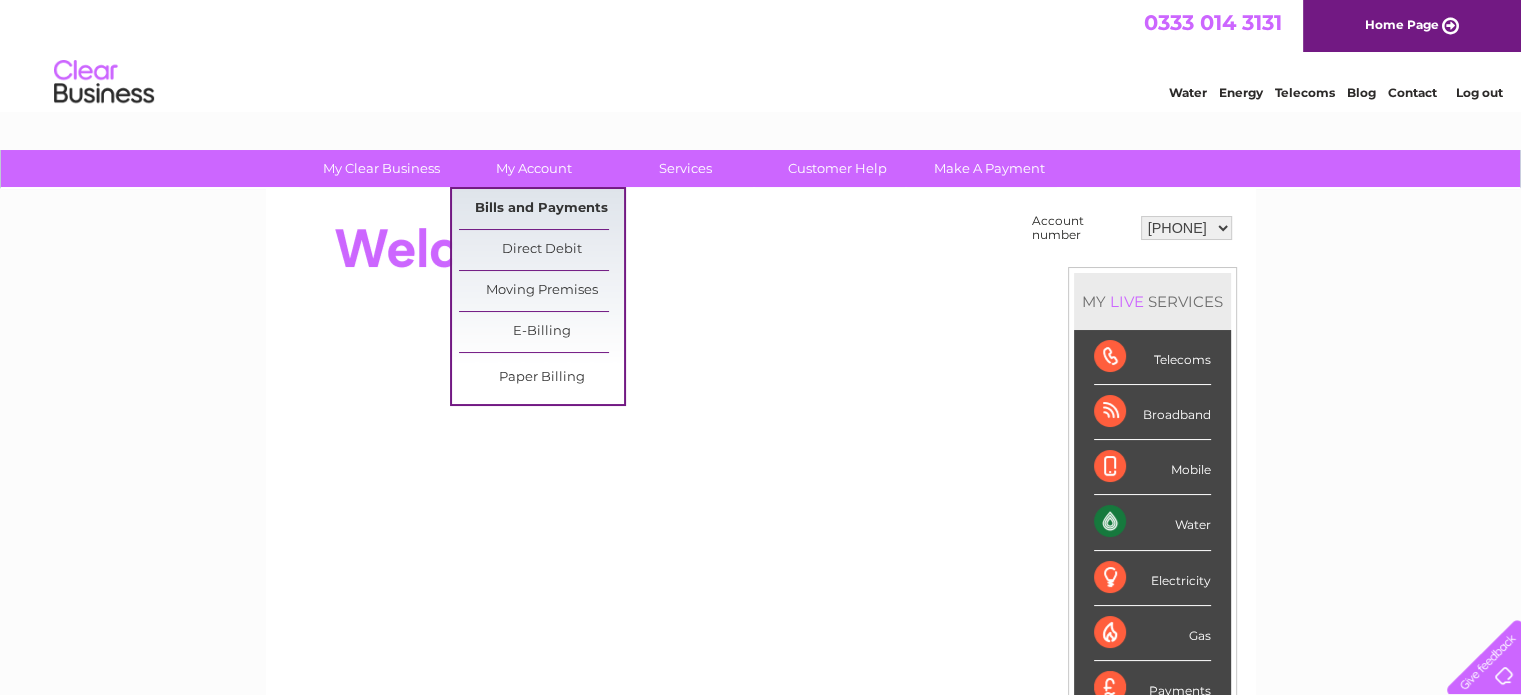 click on "Bills and Payments" at bounding box center [541, 209] 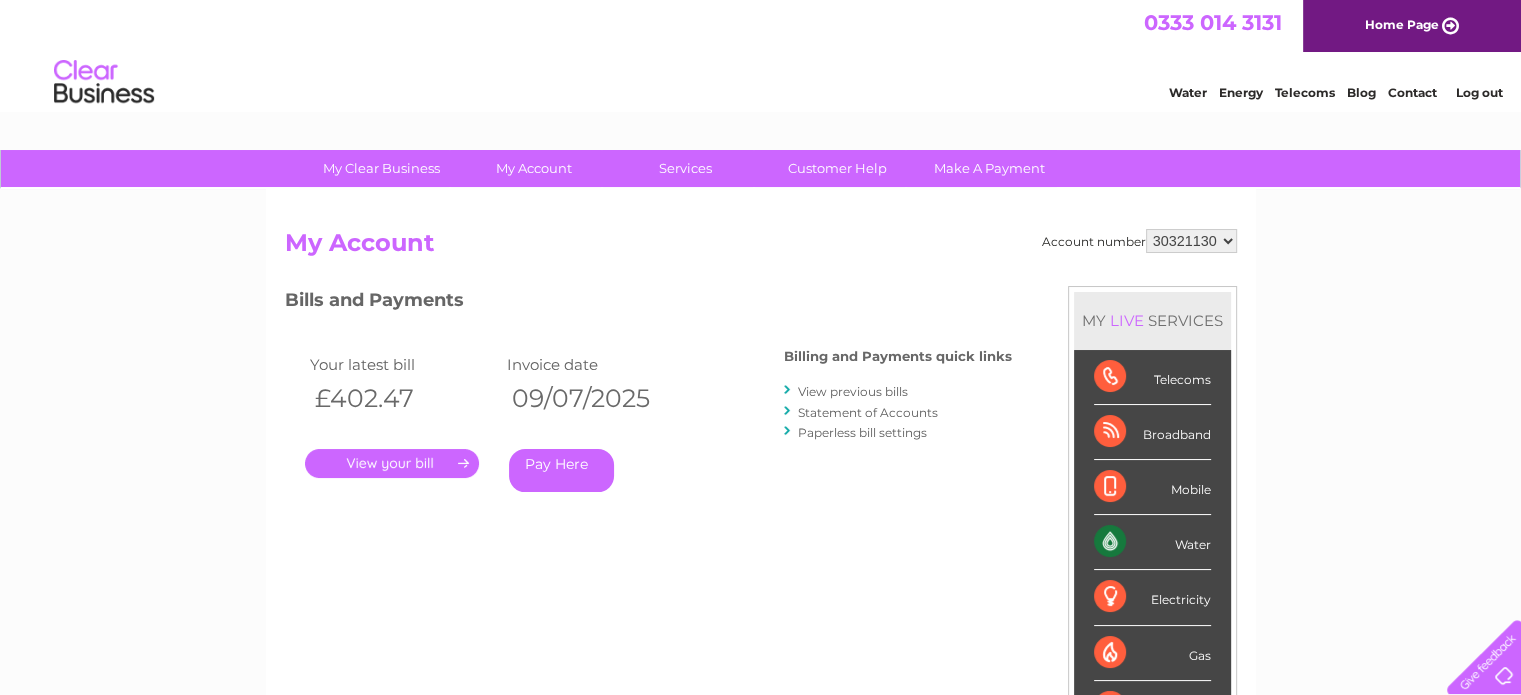 scroll, scrollTop: 0, scrollLeft: 0, axis: both 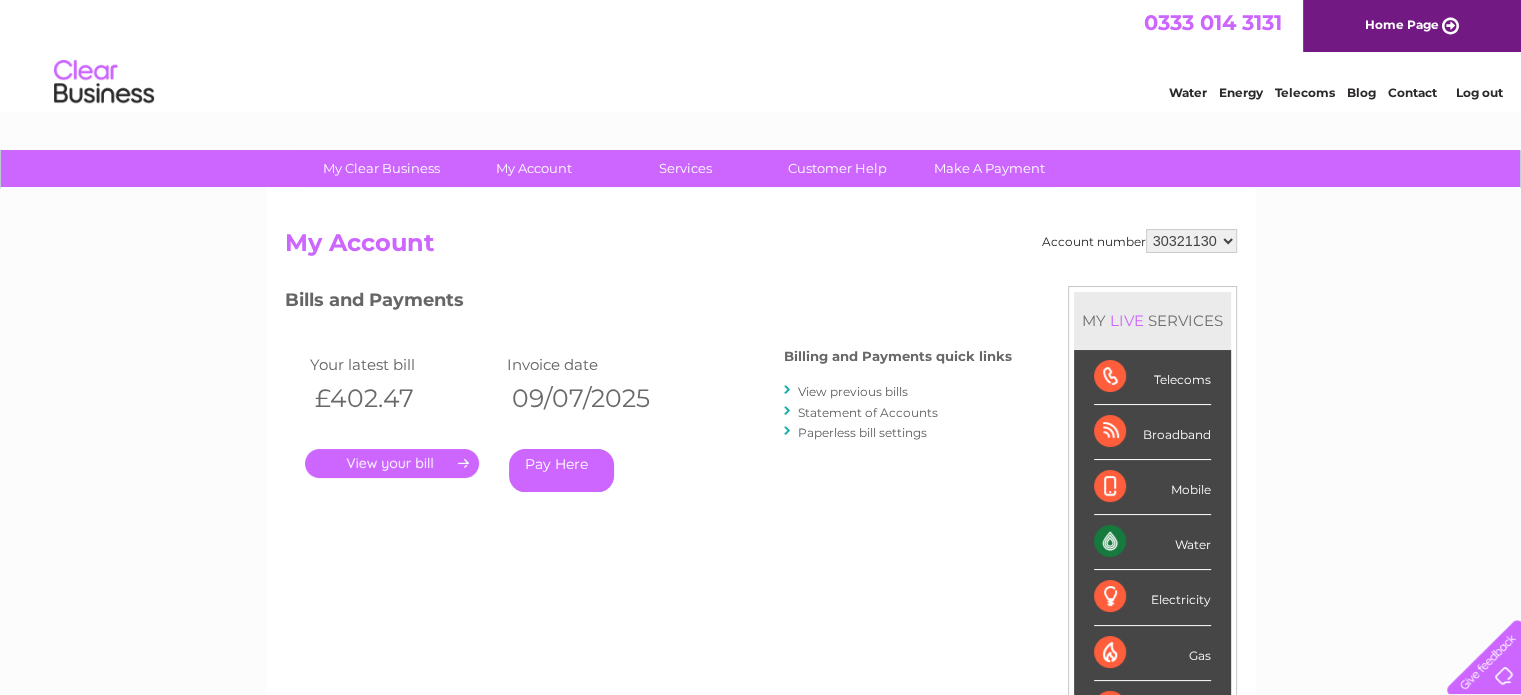 click on "." at bounding box center [392, 463] 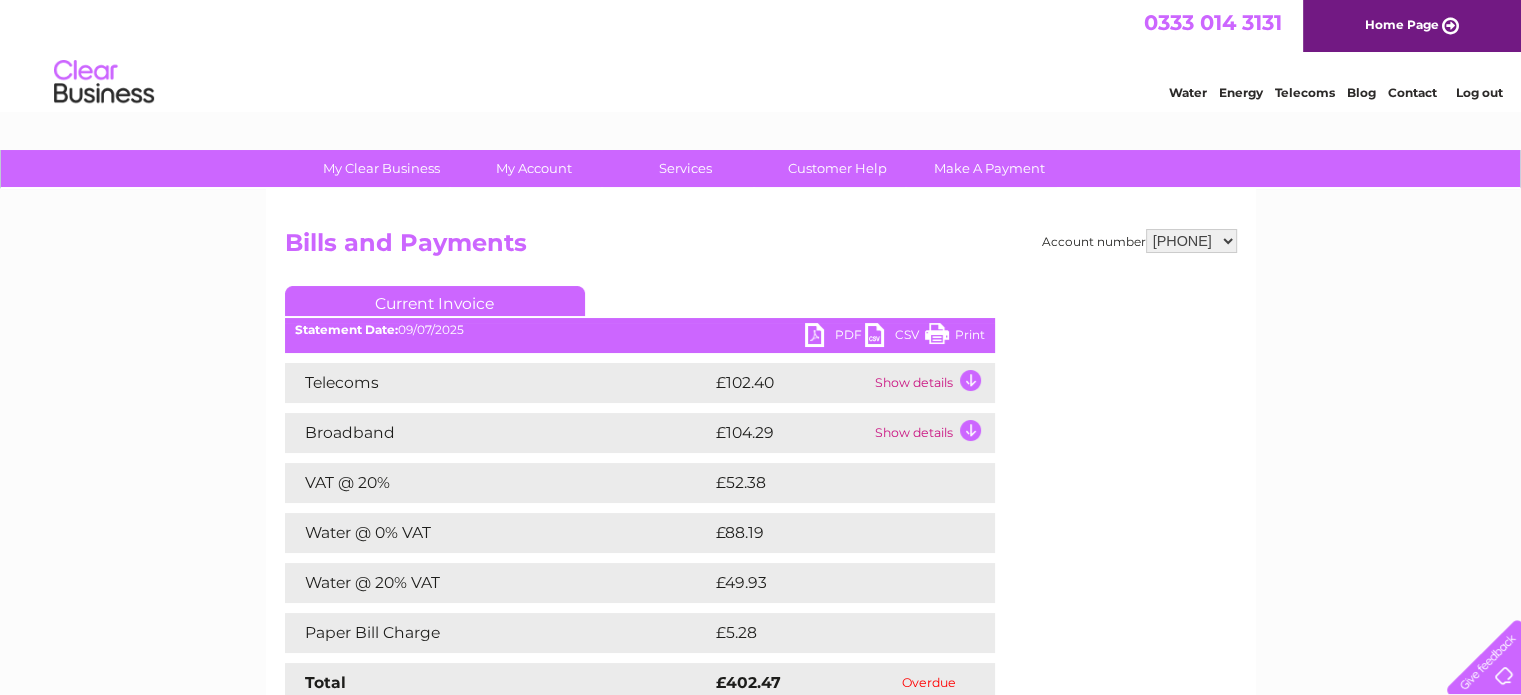 scroll, scrollTop: 0, scrollLeft: 0, axis: both 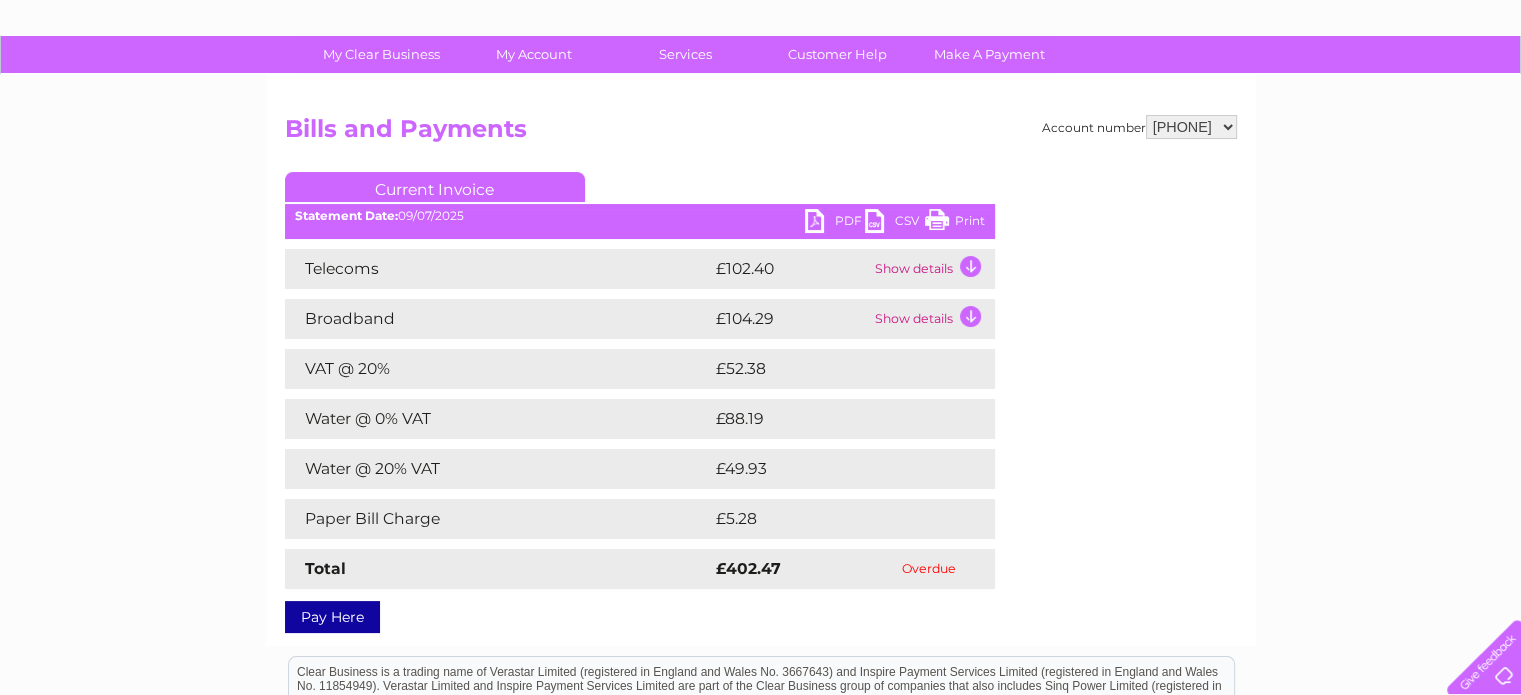 click on "Show details" at bounding box center (932, 269) 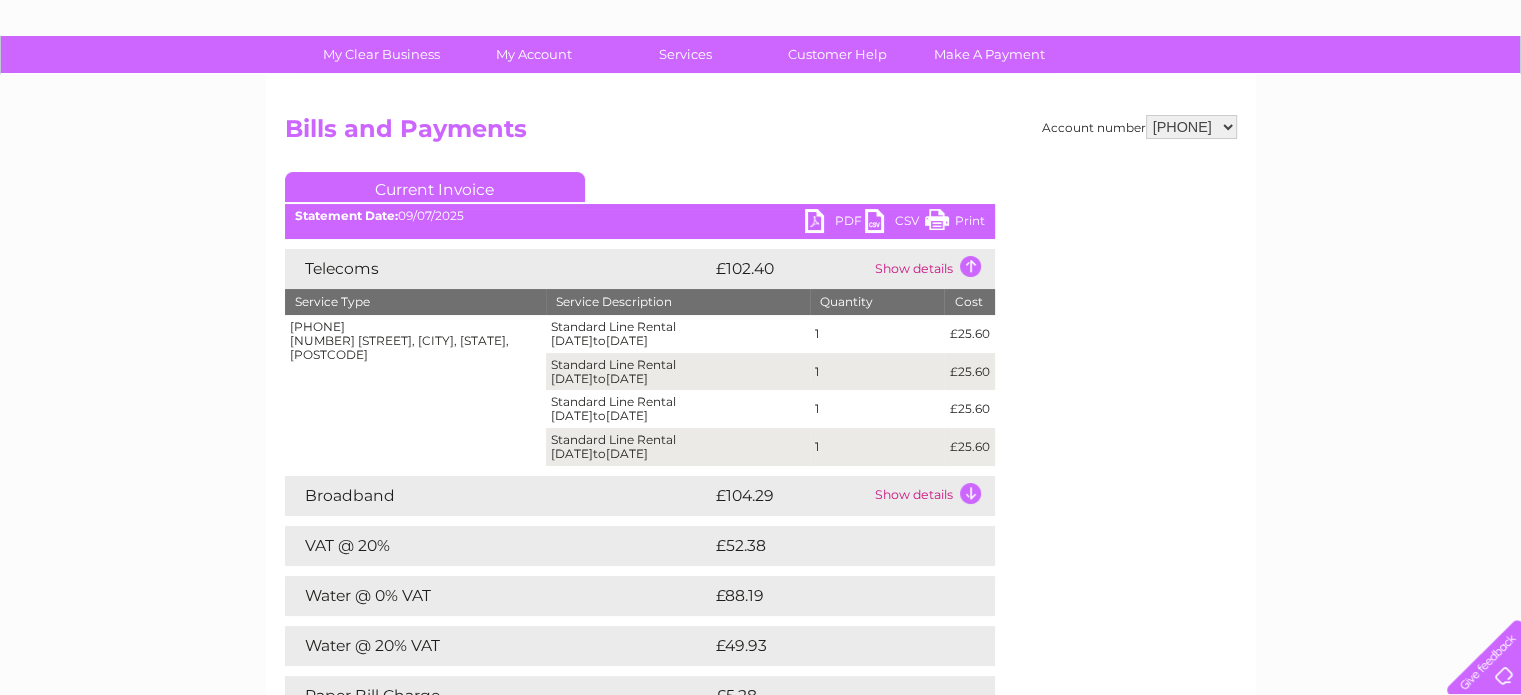 scroll, scrollTop: 169, scrollLeft: 0, axis: vertical 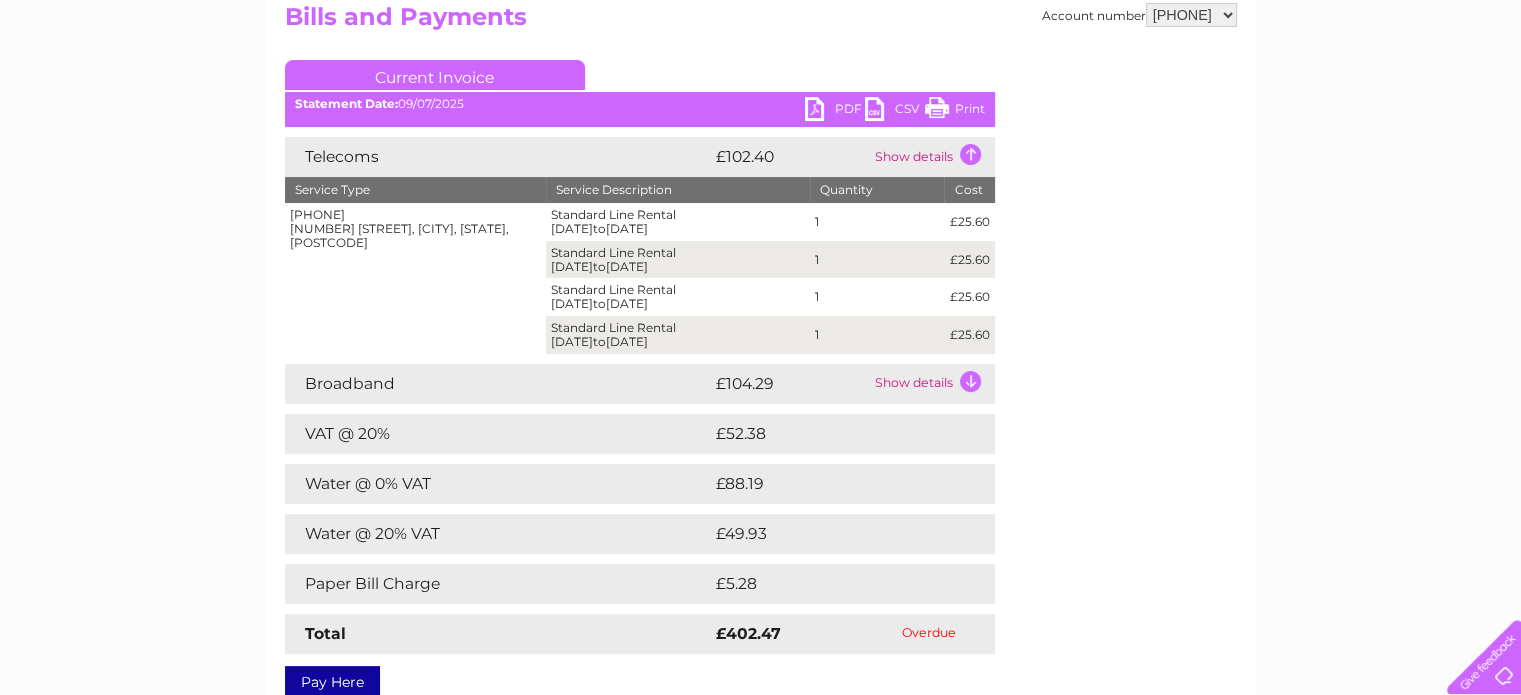 click on "Show details" at bounding box center [932, 384] 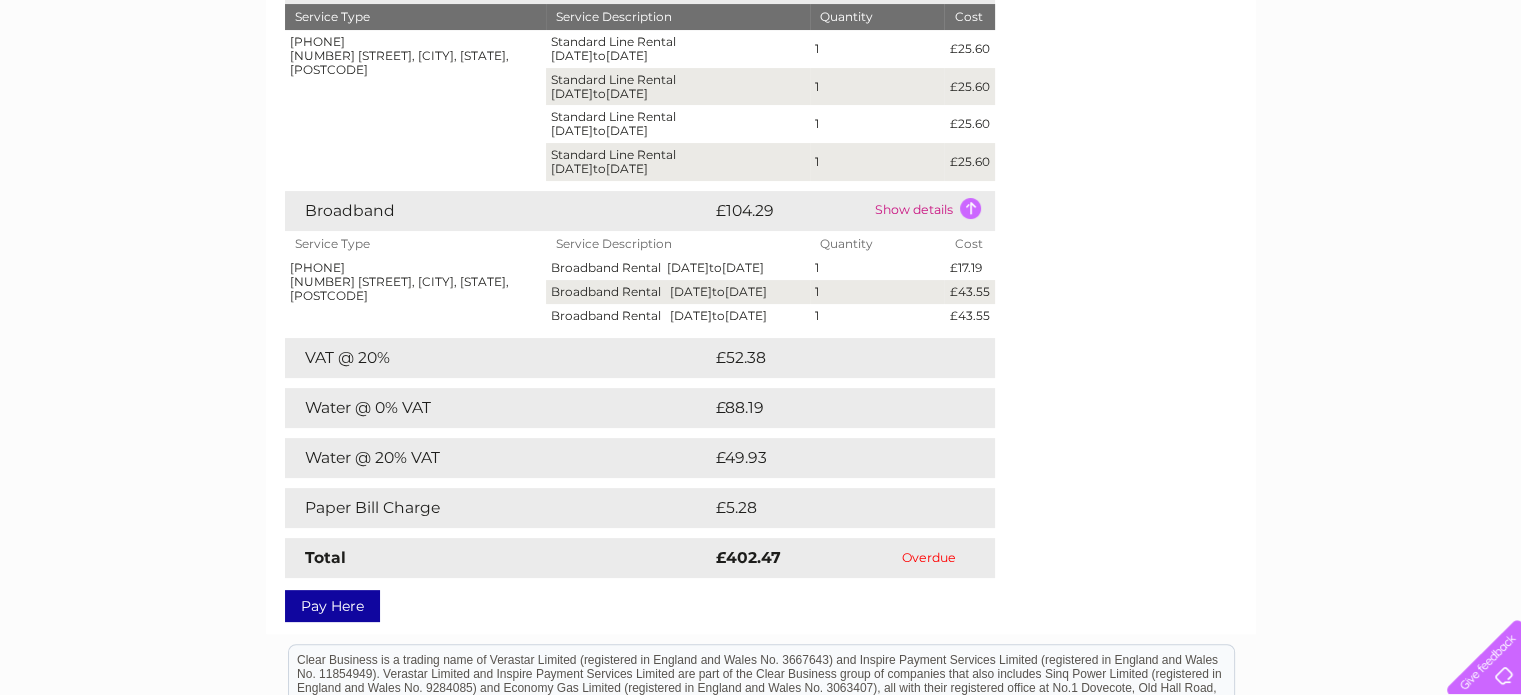 scroll, scrollTop: 411, scrollLeft: 0, axis: vertical 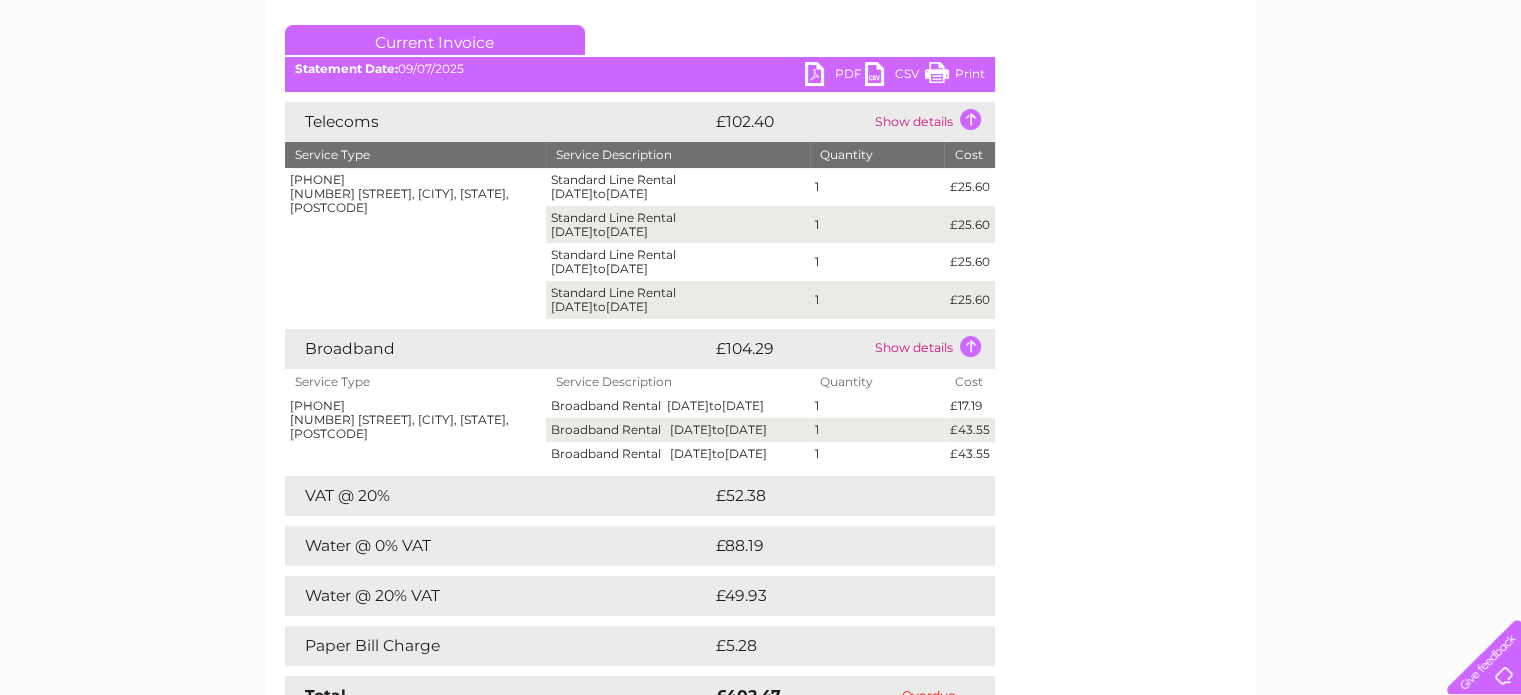 click on "PDF" at bounding box center [835, 76] 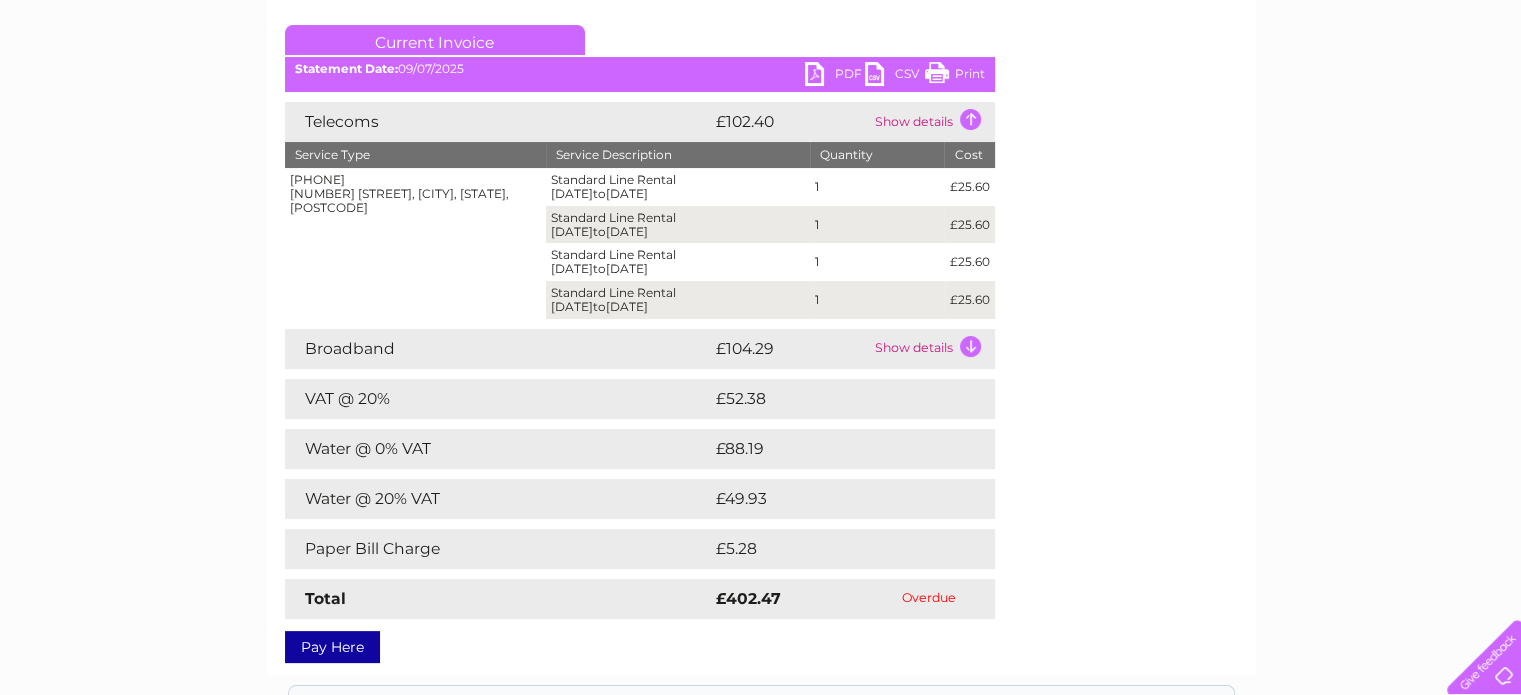 click on "Show details" at bounding box center (932, 122) 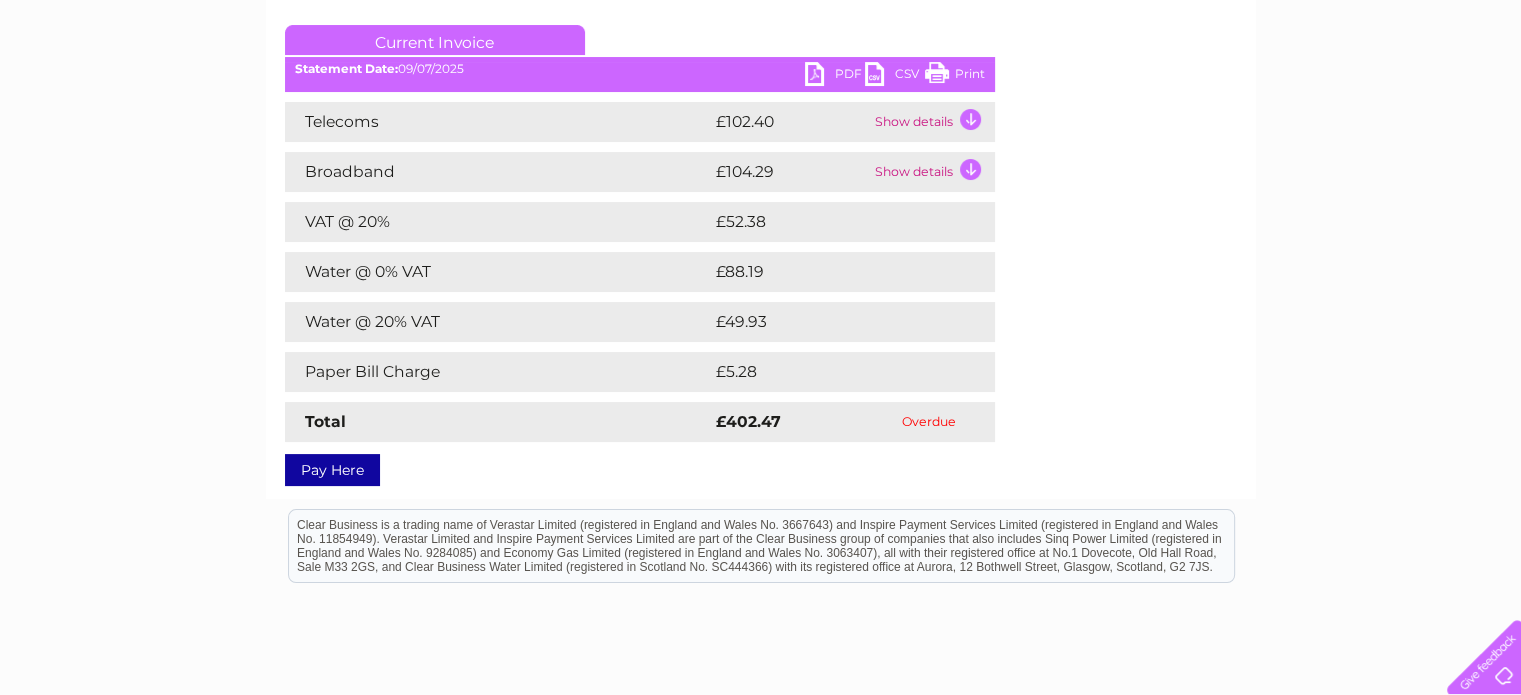 click on "Water @ 0% VAT" at bounding box center [498, 272] 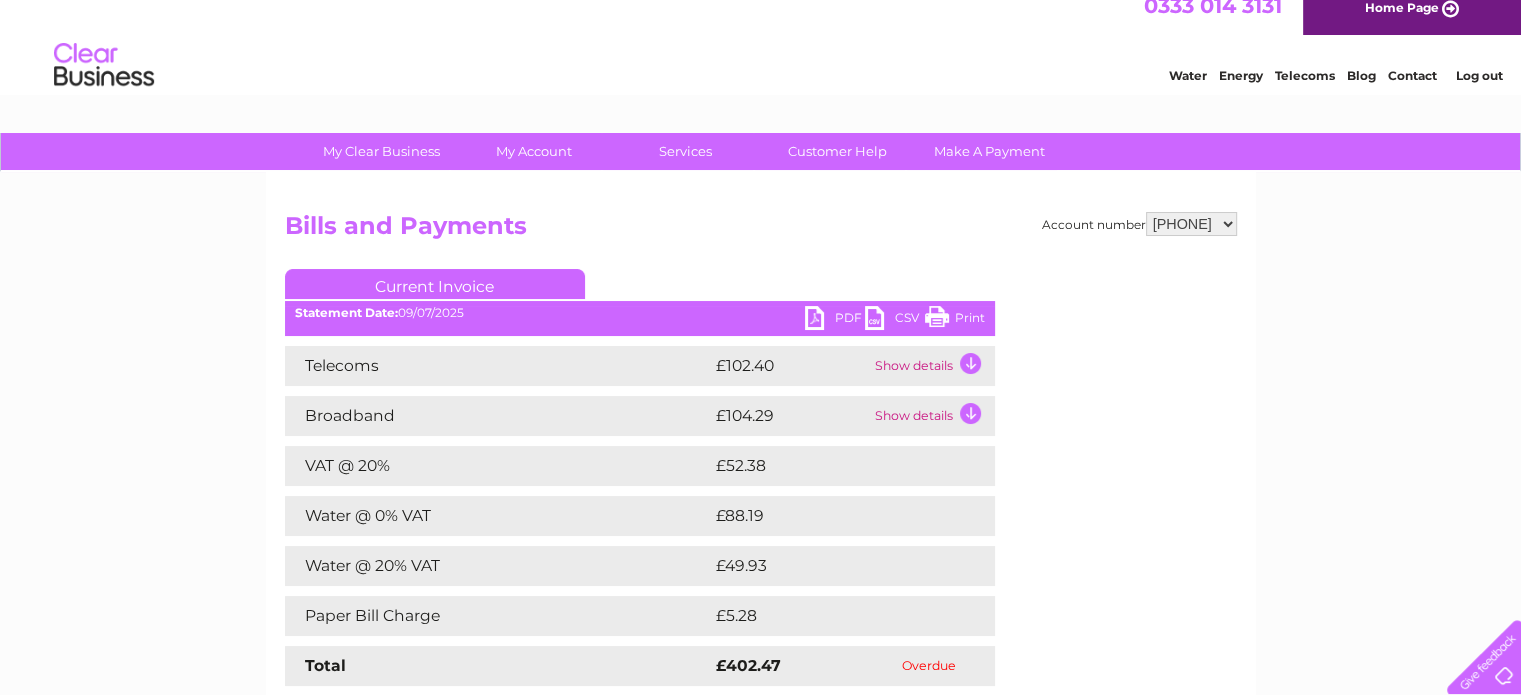 scroll, scrollTop: 13, scrollLeft: 0, axis: vertical 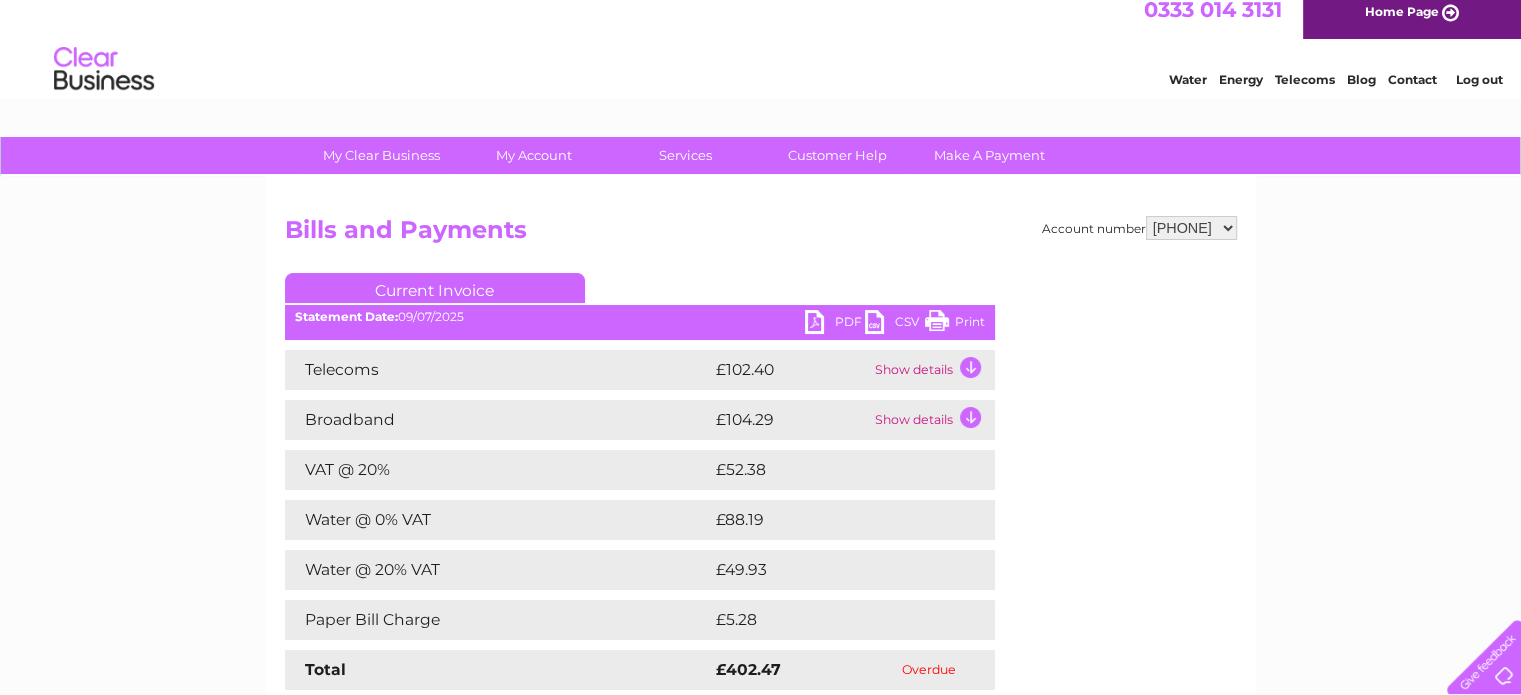 click on "30321130
30321177
30321200" at bounding box center (1191, 228) 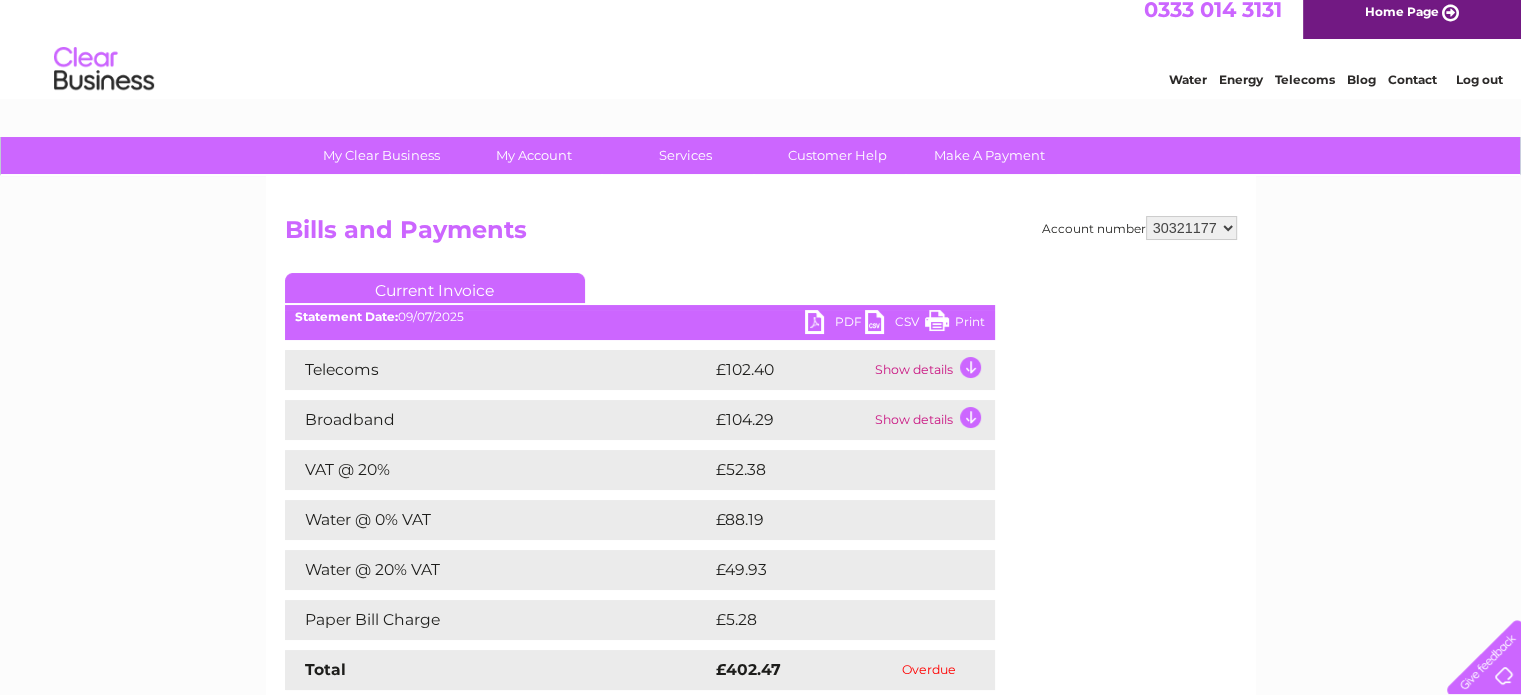 click on "30321130
30321177
30321200" at bounding box center (1191, 228) 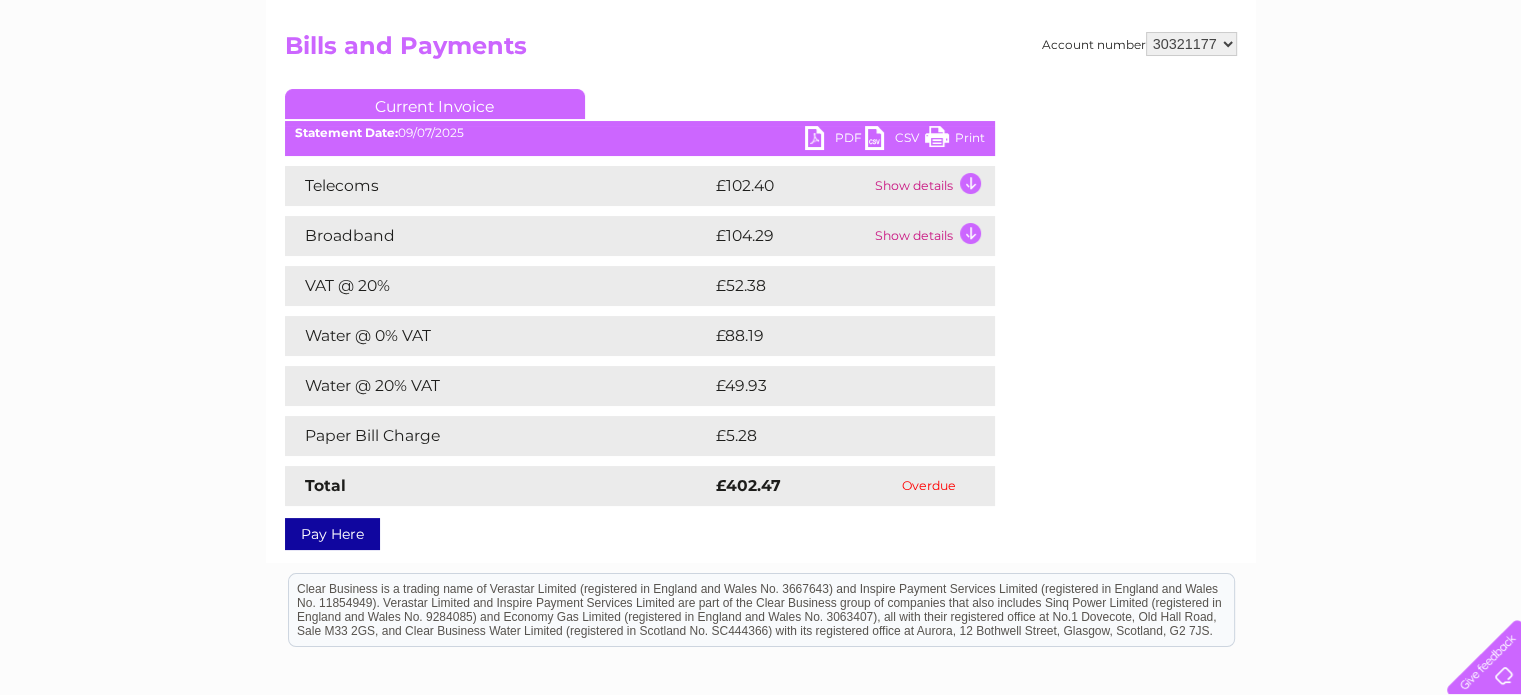 scroll, scrollTop: 198, scrollLeft: 0, axis: vertical 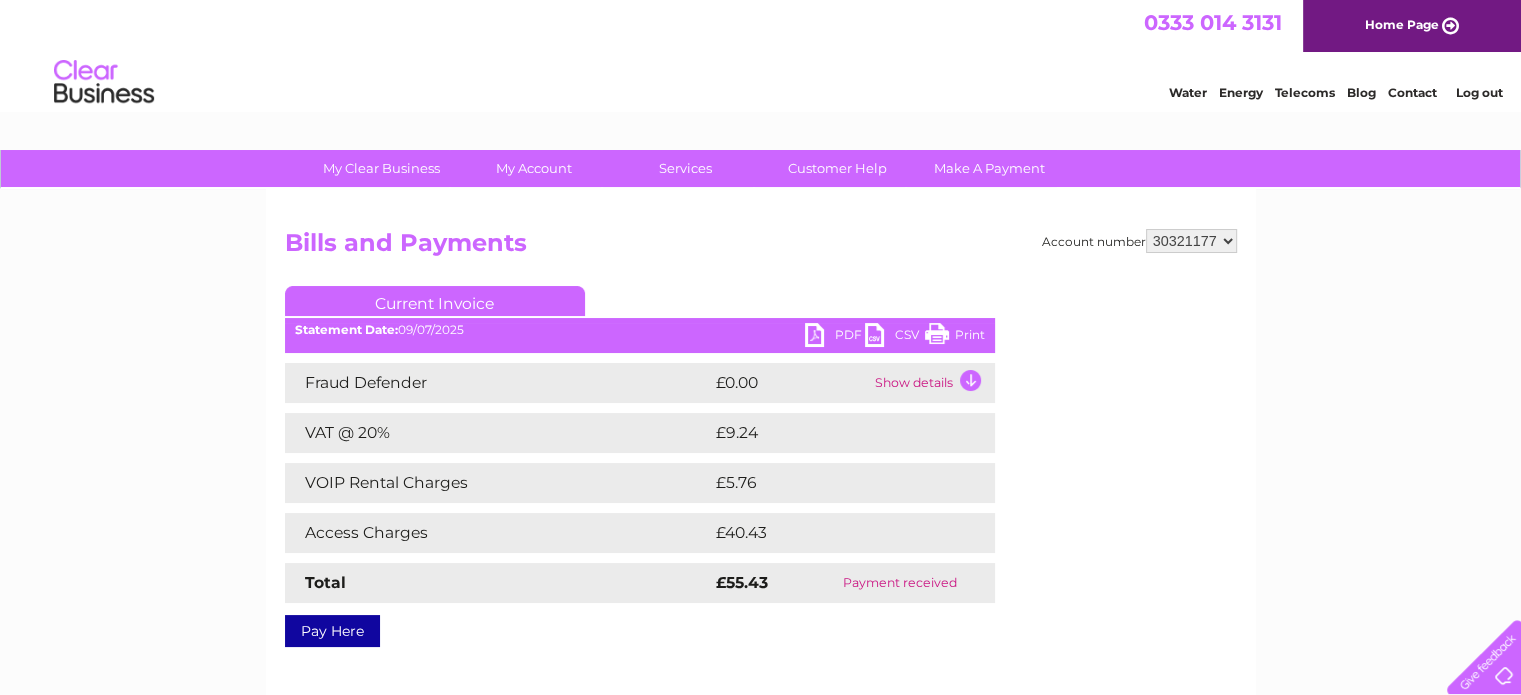 click on "PDF" at bounding box center (835, 337) 